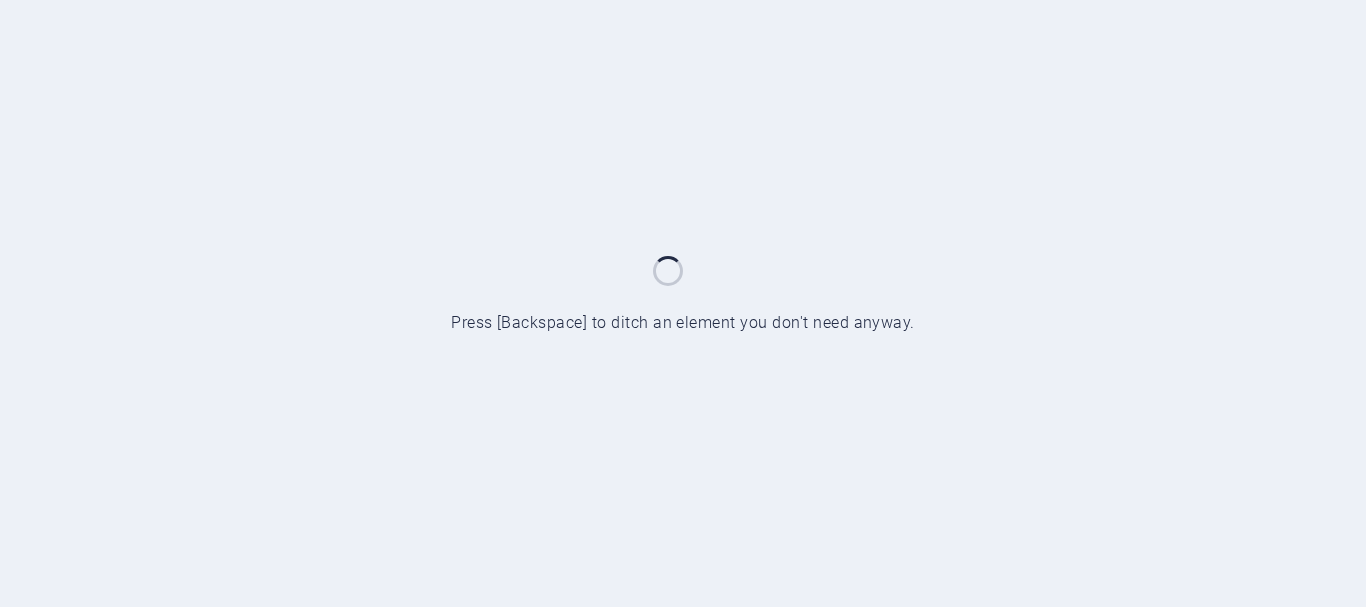 scroll, scrollTop: 0, scrollLeft: 0, axis: both 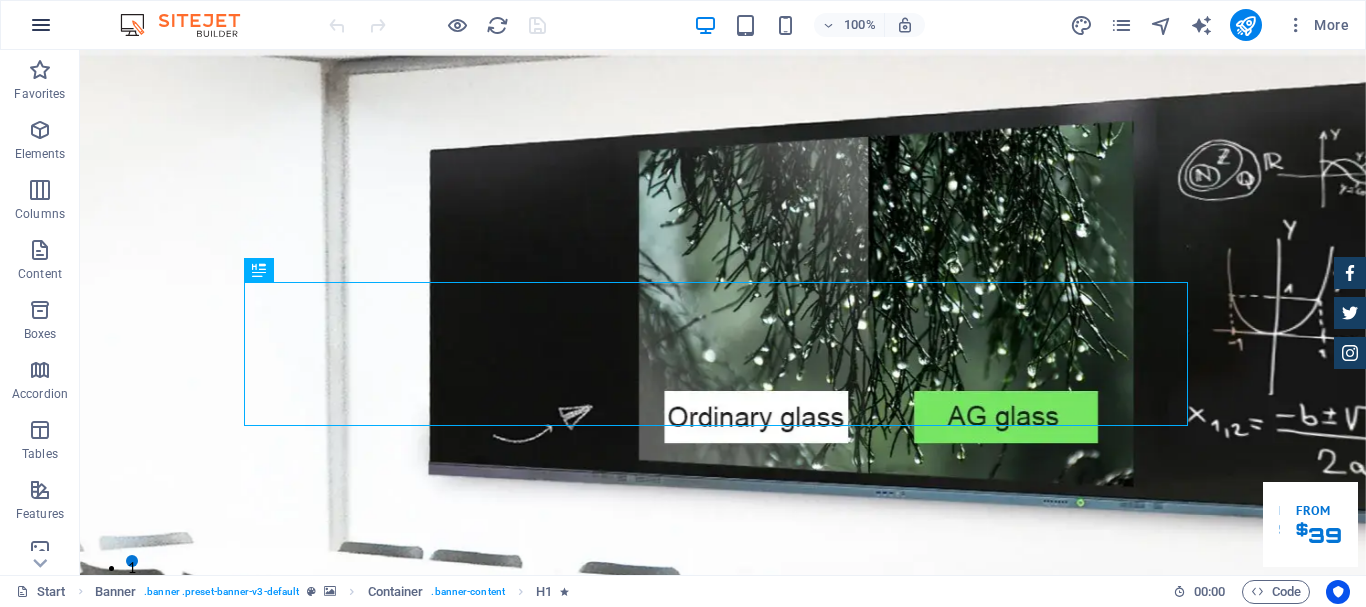 click at bounding box center [41, 25] 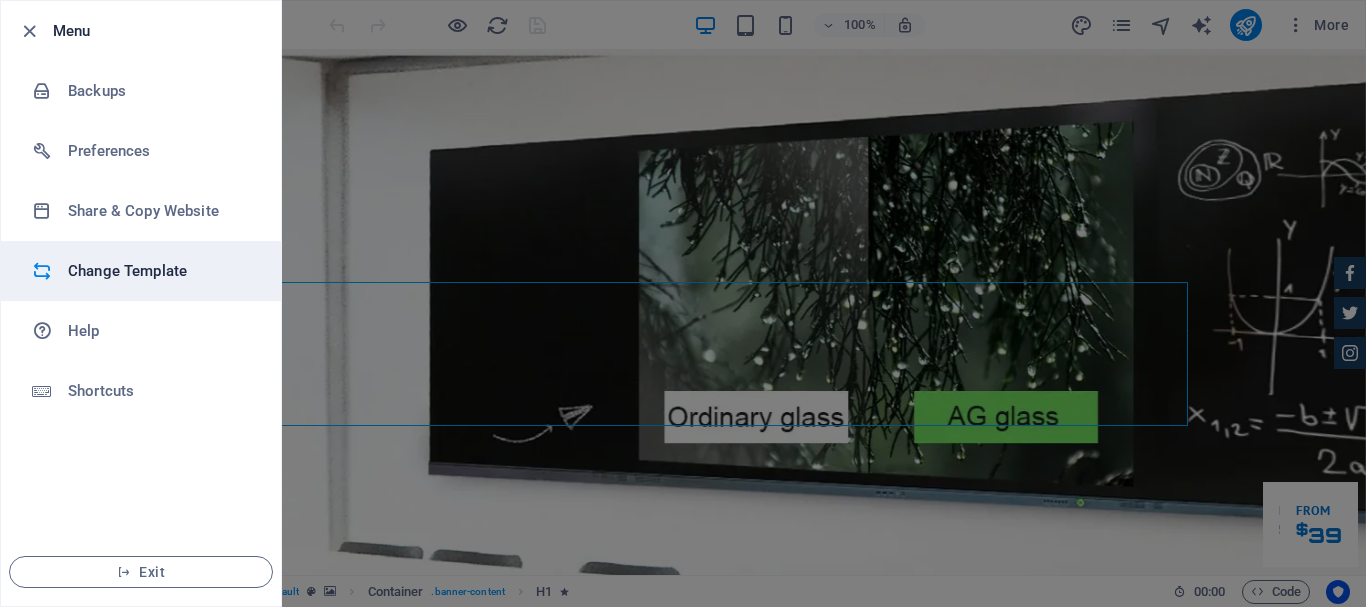 click on "Change Template" at bounding box center (160, 271) 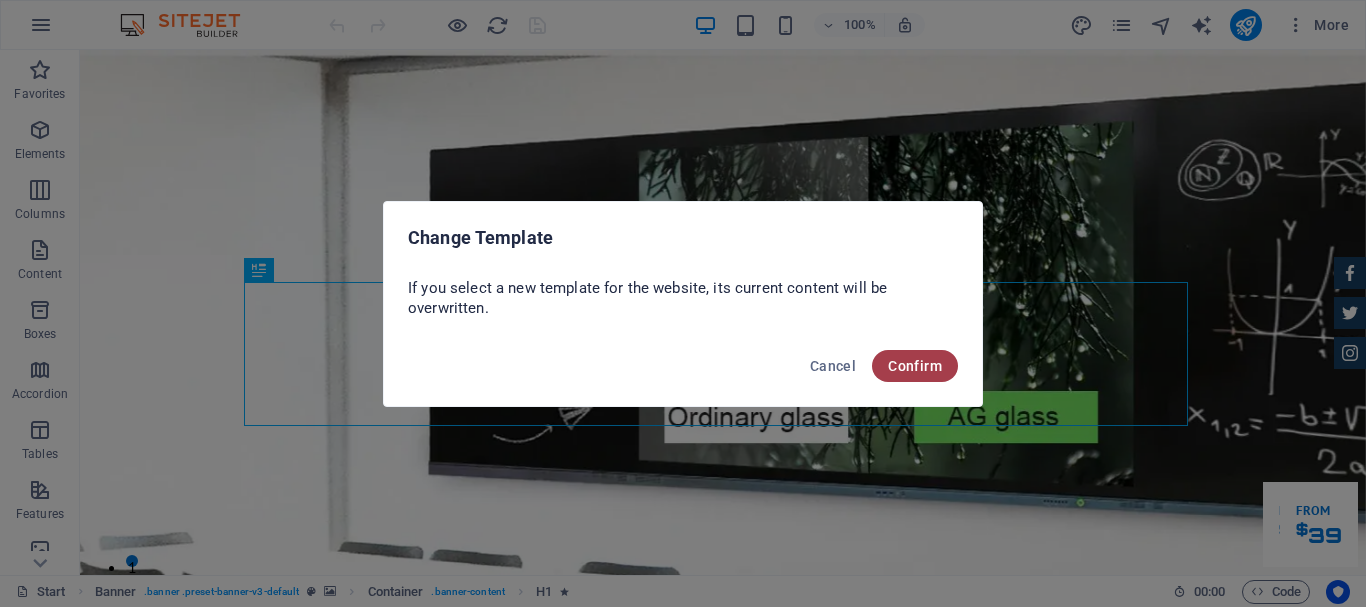 click on "Confirm" at bounding box center (915, 366) 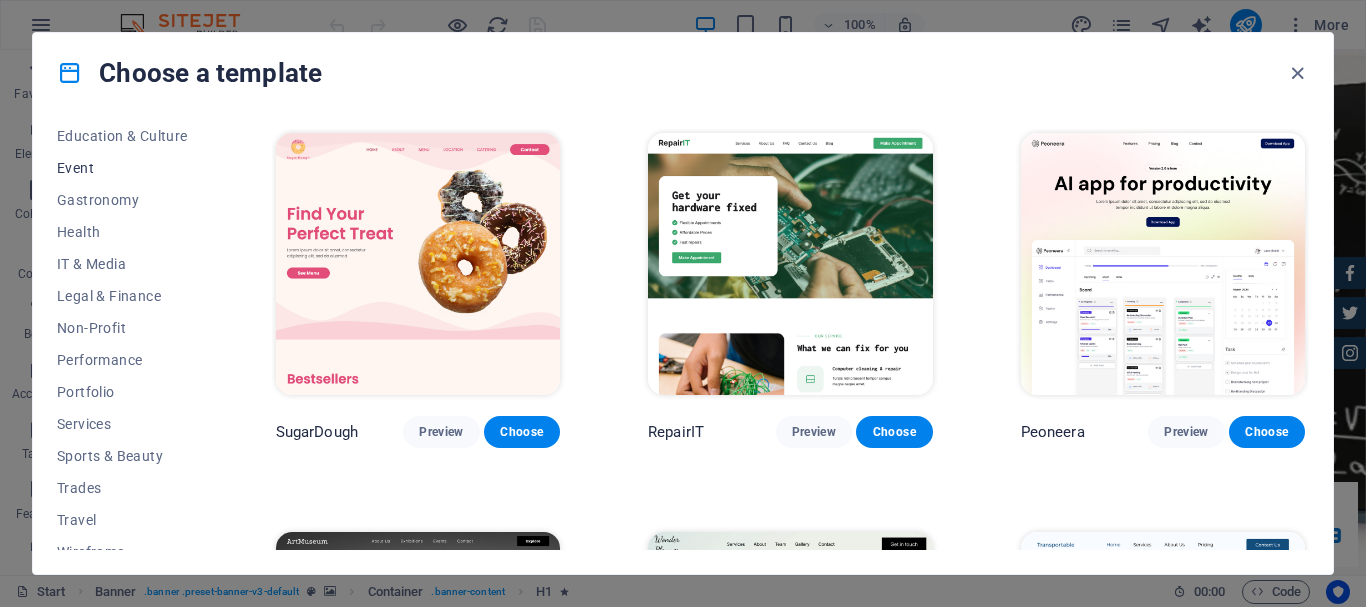 scroll, scrollTop: 379, scrollLeft: 0, axis: vertical 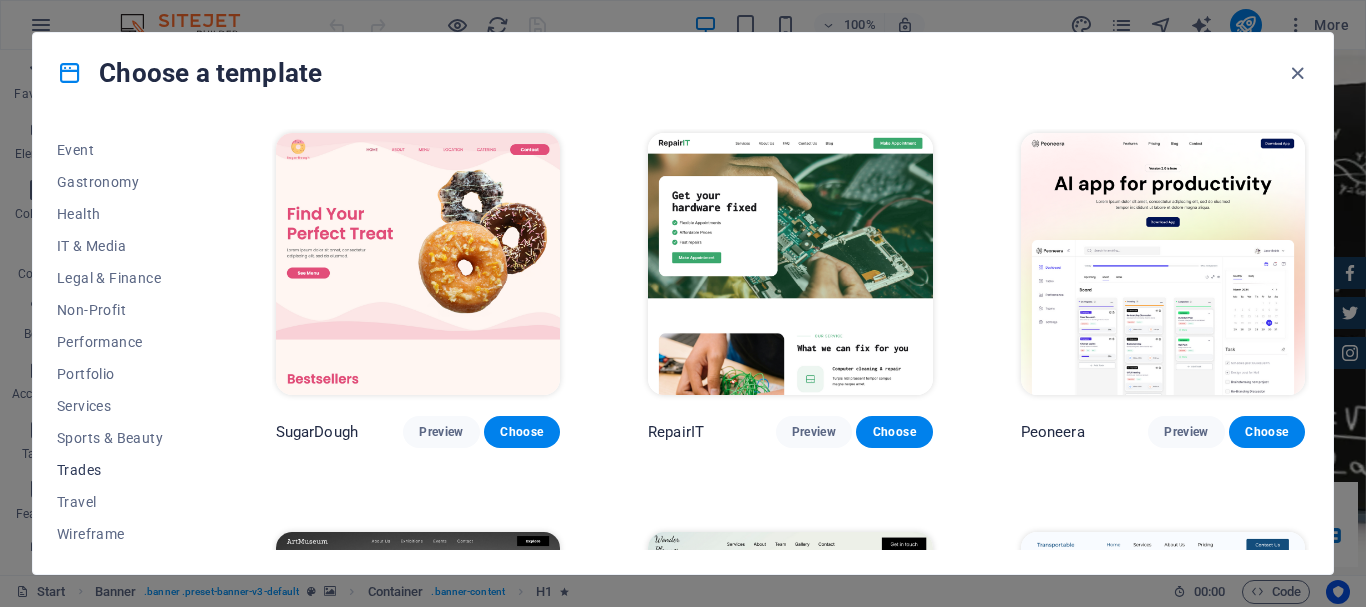 click on "Trades" at bounding box center [122, 470] 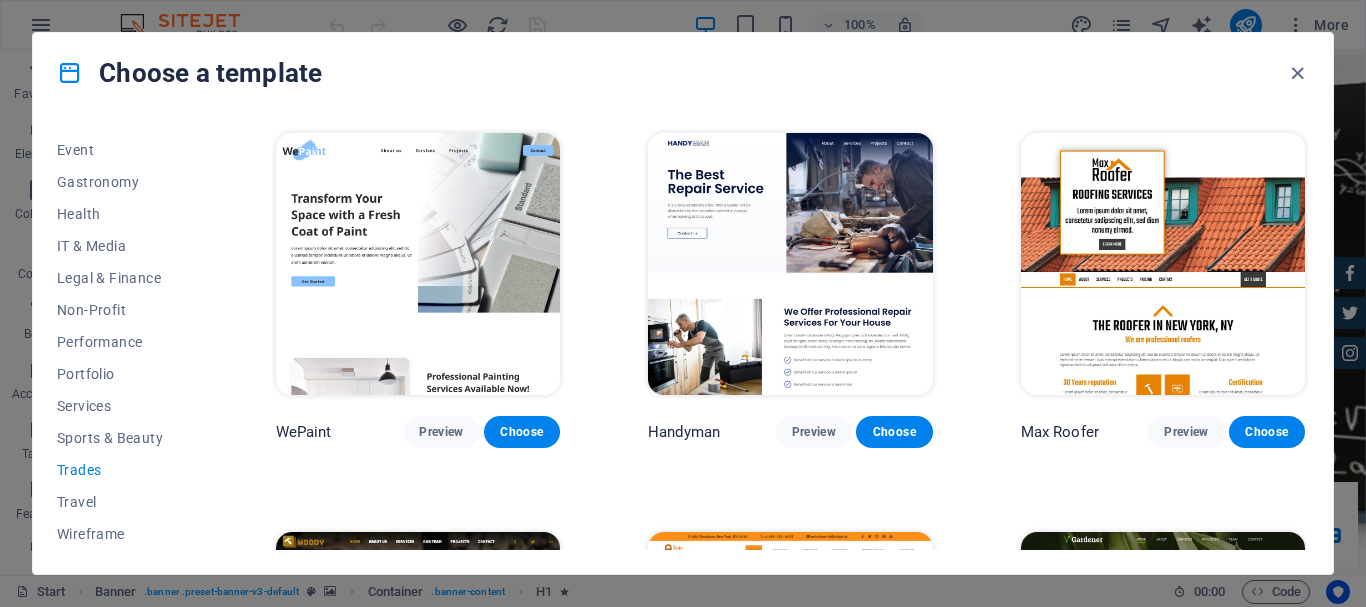 click on "Trades" at bounding box center (122, 470) 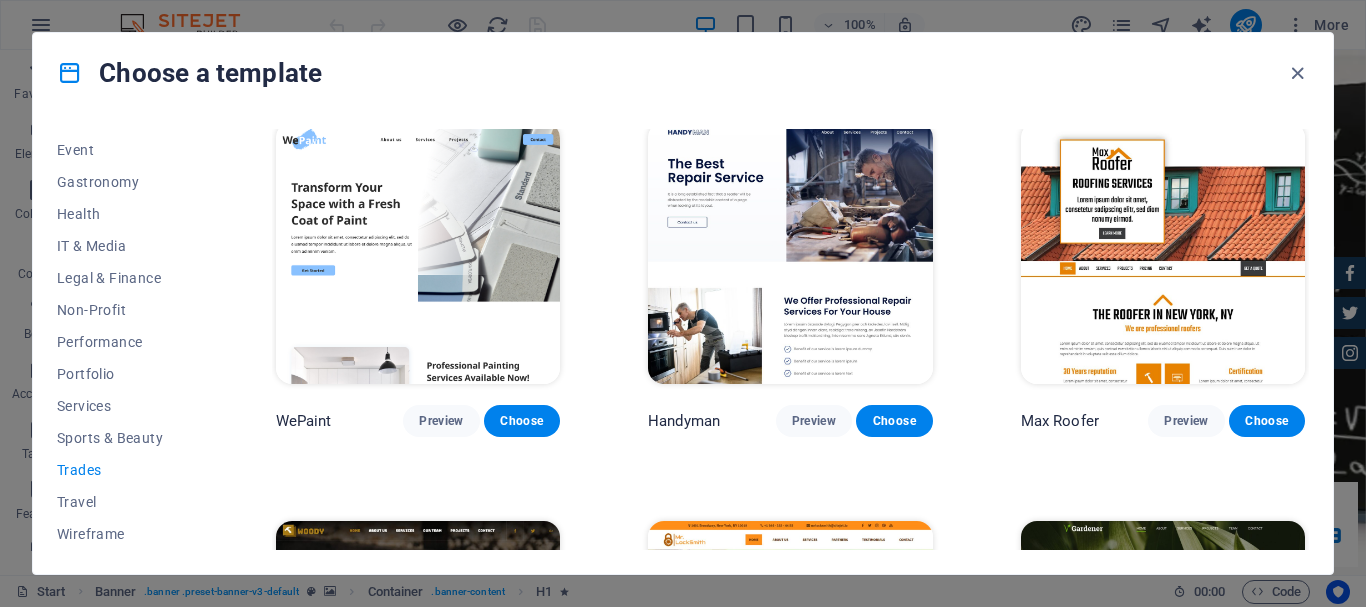 scroll, scrollTop: 0, scrollLeft: 0, axis: both 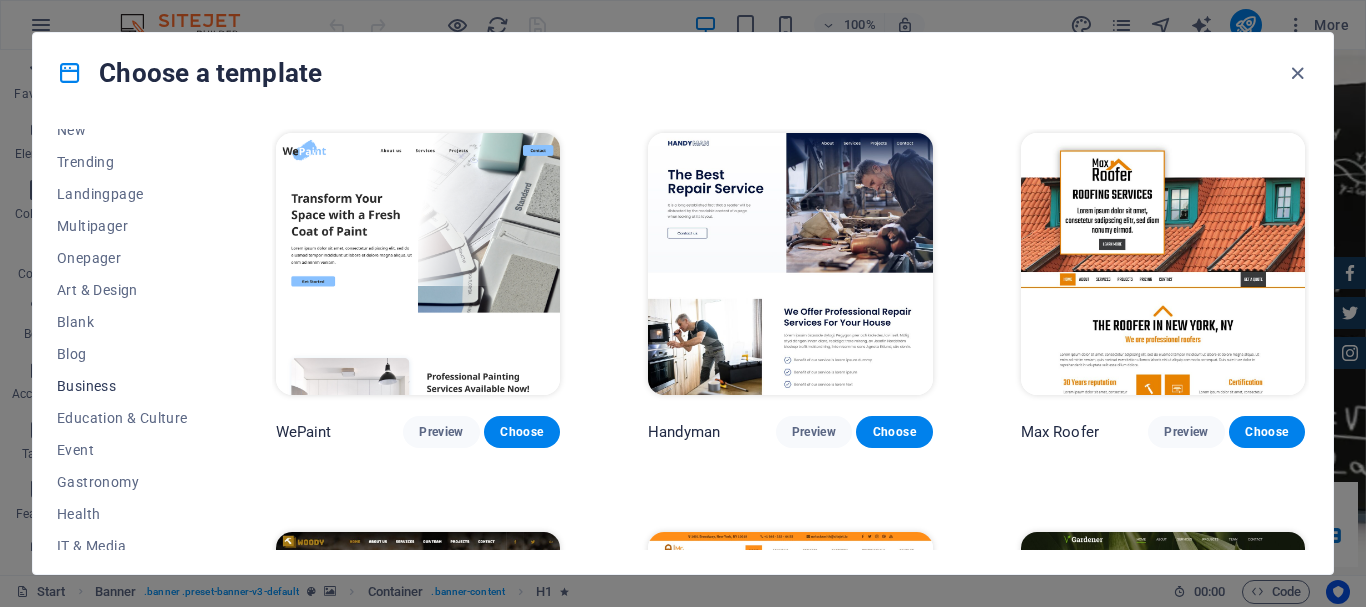 click on "Business" at bounding box center [122, 386] 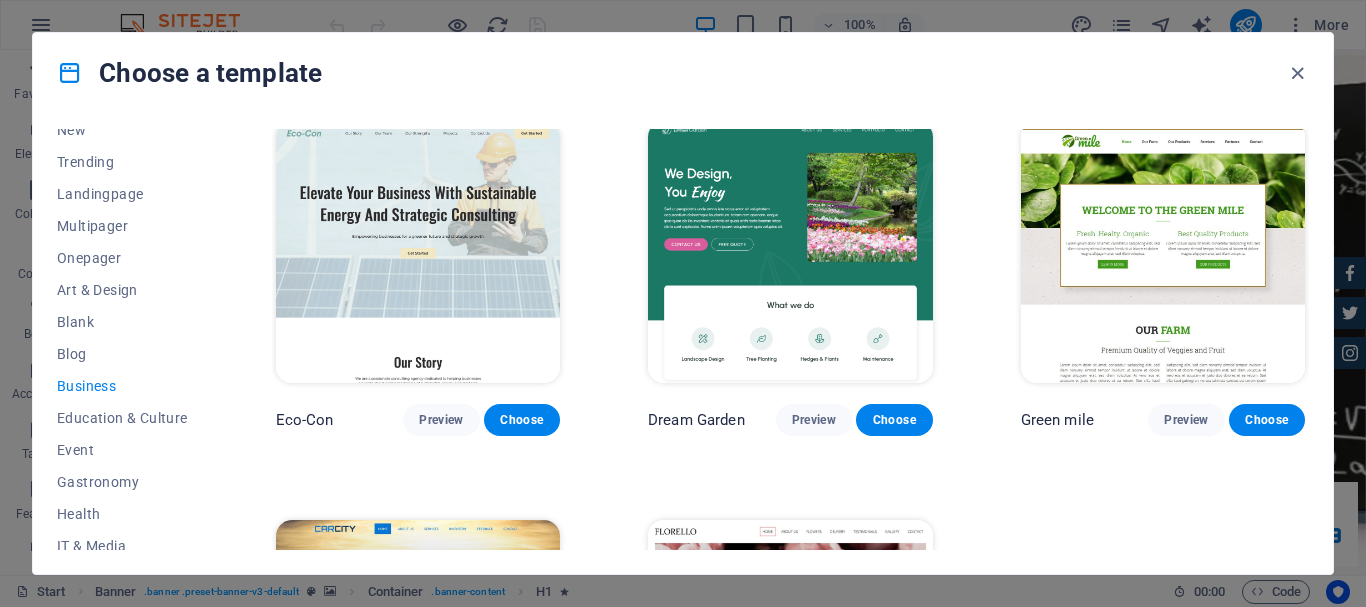 scroll, scrollTop: 0, scrollLeft: 0, axis: both 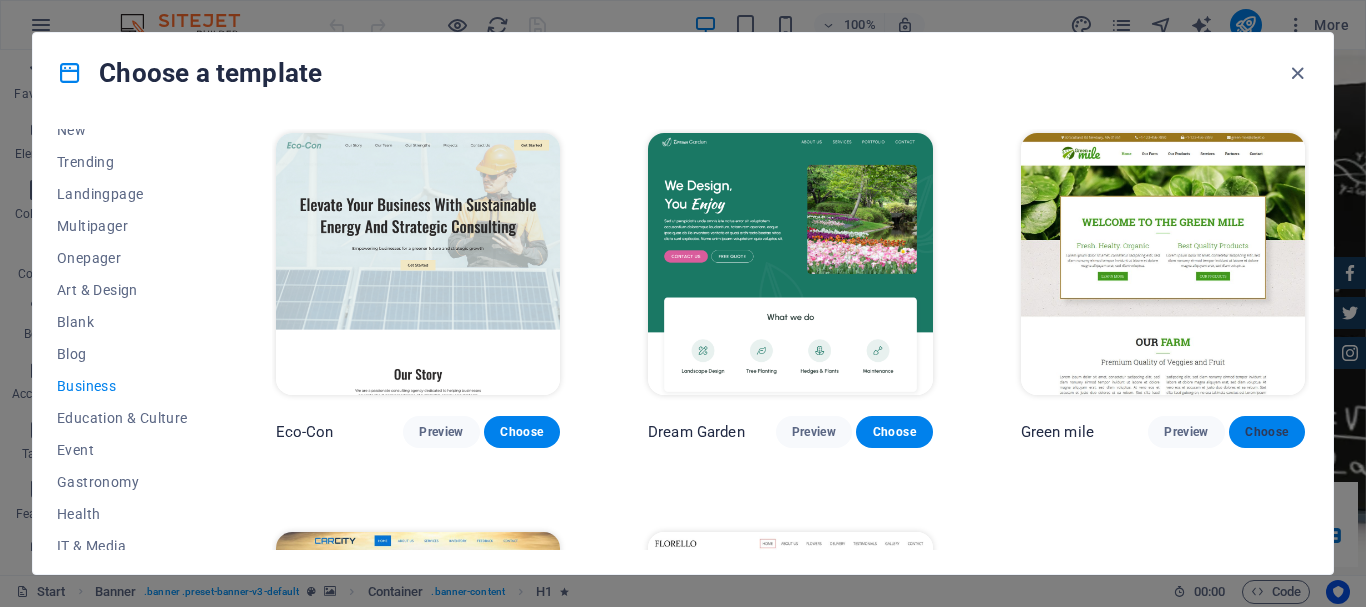 click on "Choose" at bounding box center [1267, 432] 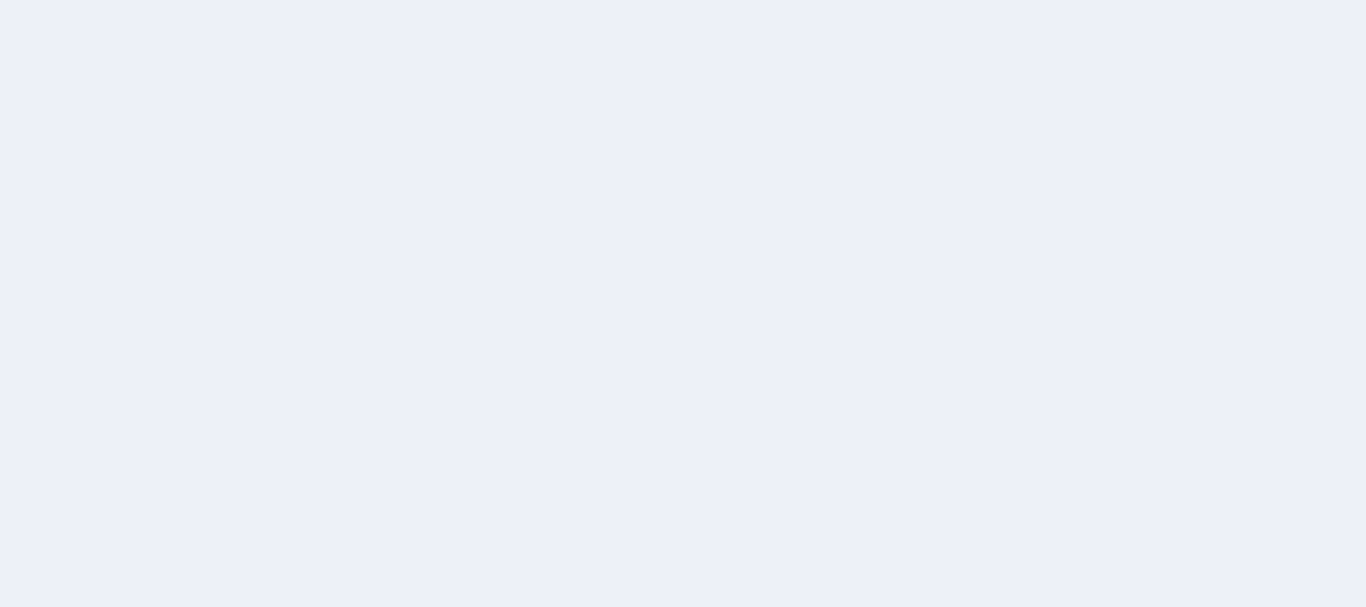 scroll, scrollTop: 0, scrollLeft: 0, axis: both 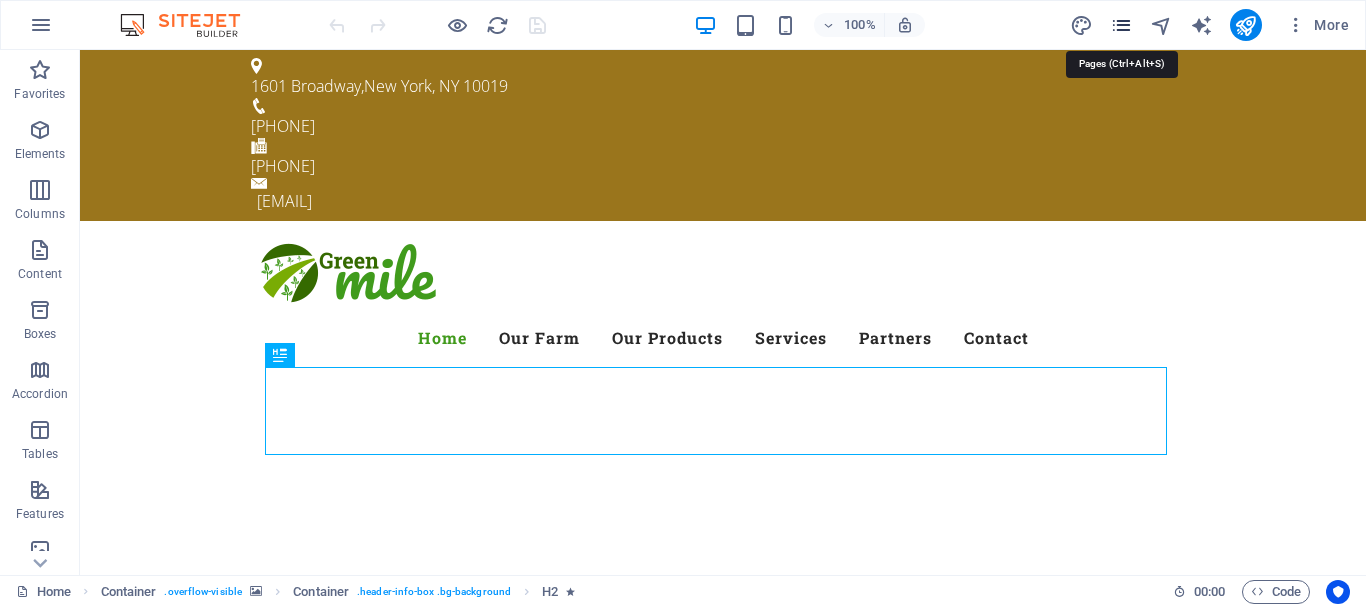 click at bounding box center [1121, 25] 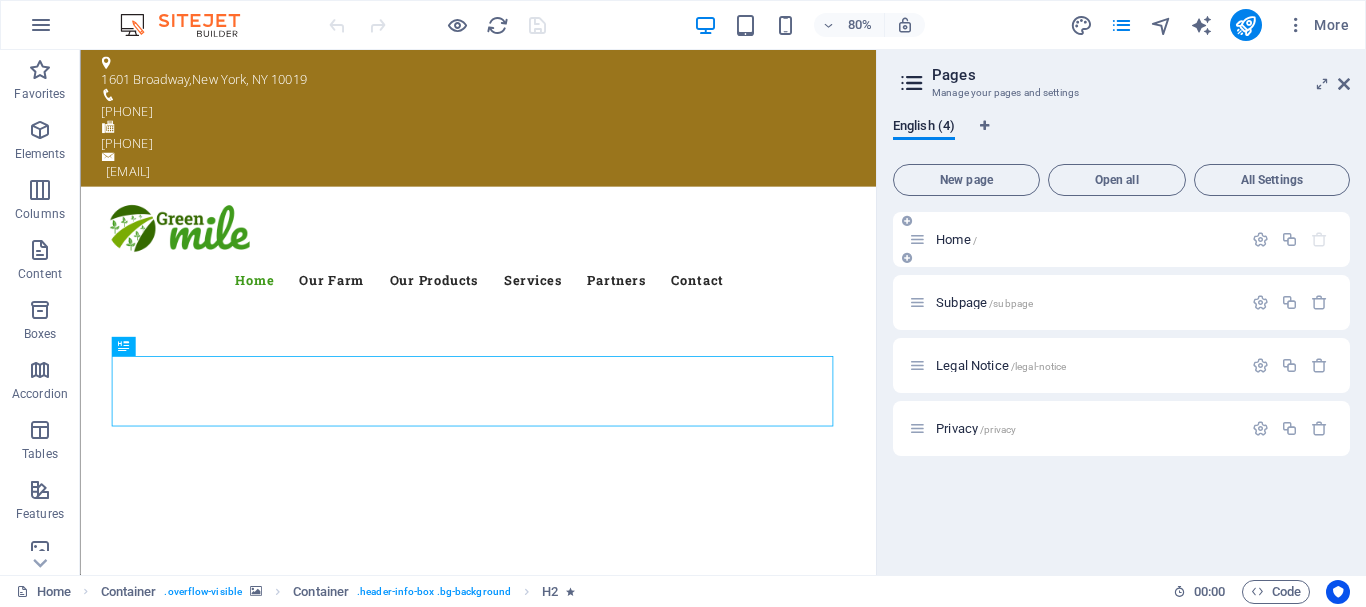 click on "Home /" at bounding box center (956, 239) 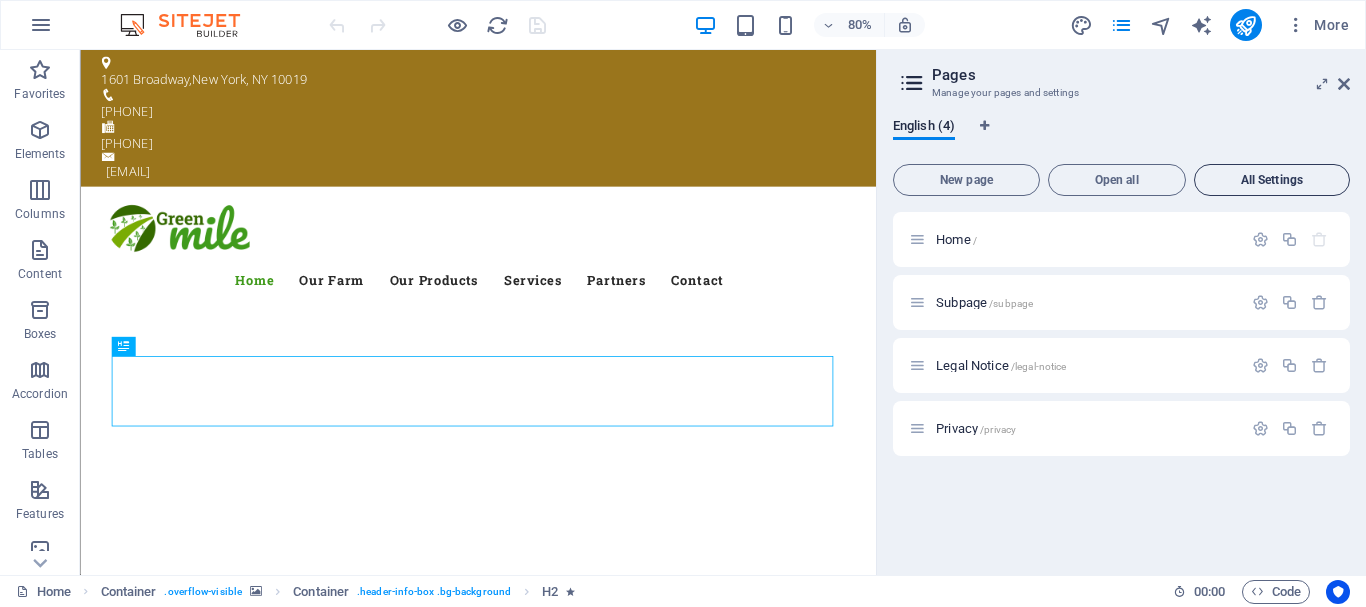 click on "All Settings" at bounding box center [1272, 180] 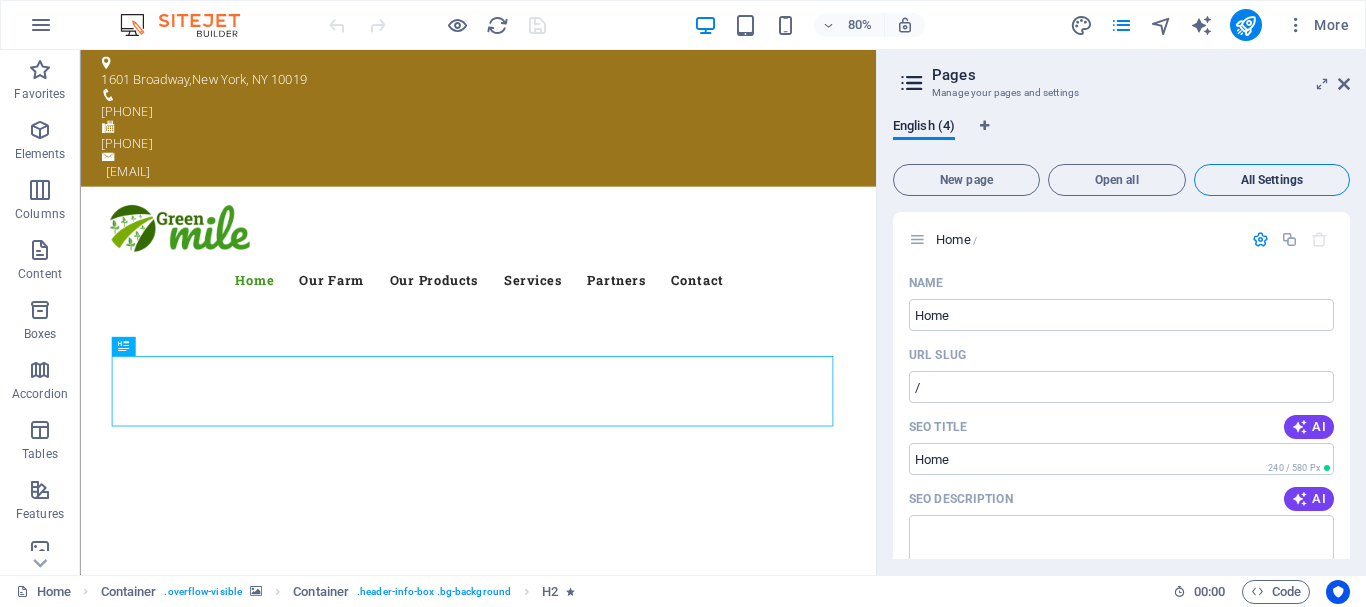 scroll, scrollTop: 2355, scrollLeft: 0, axis: vertical 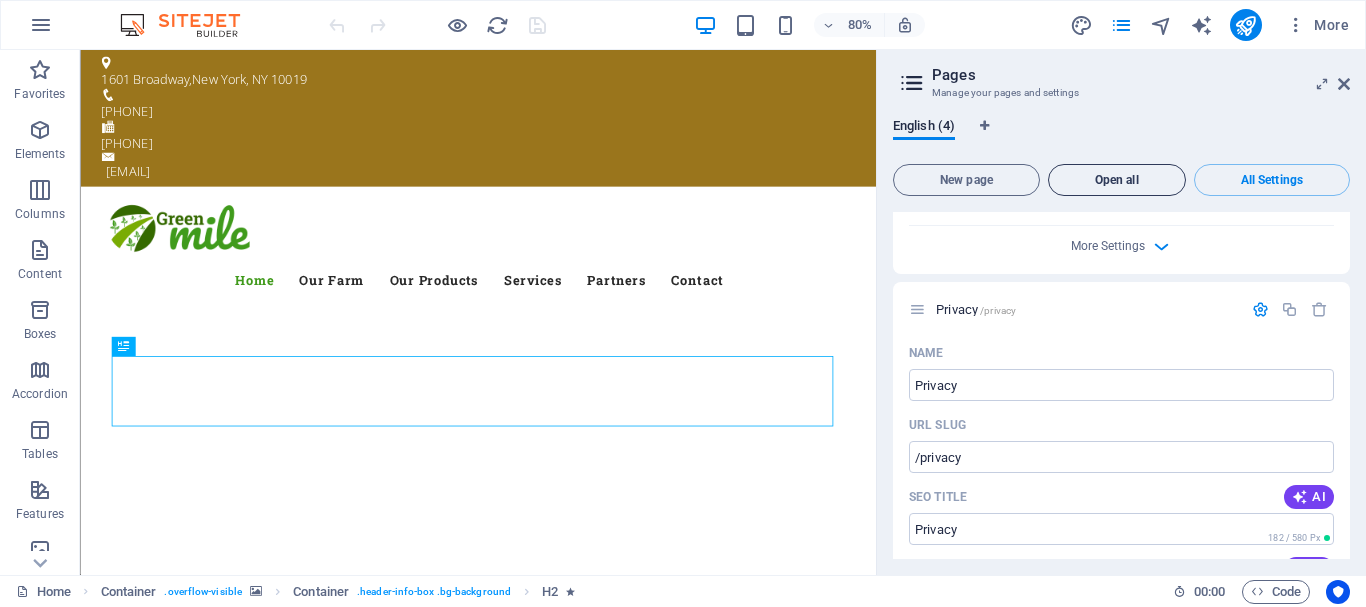 click on "Open all" at bounding box center (1117, 180) 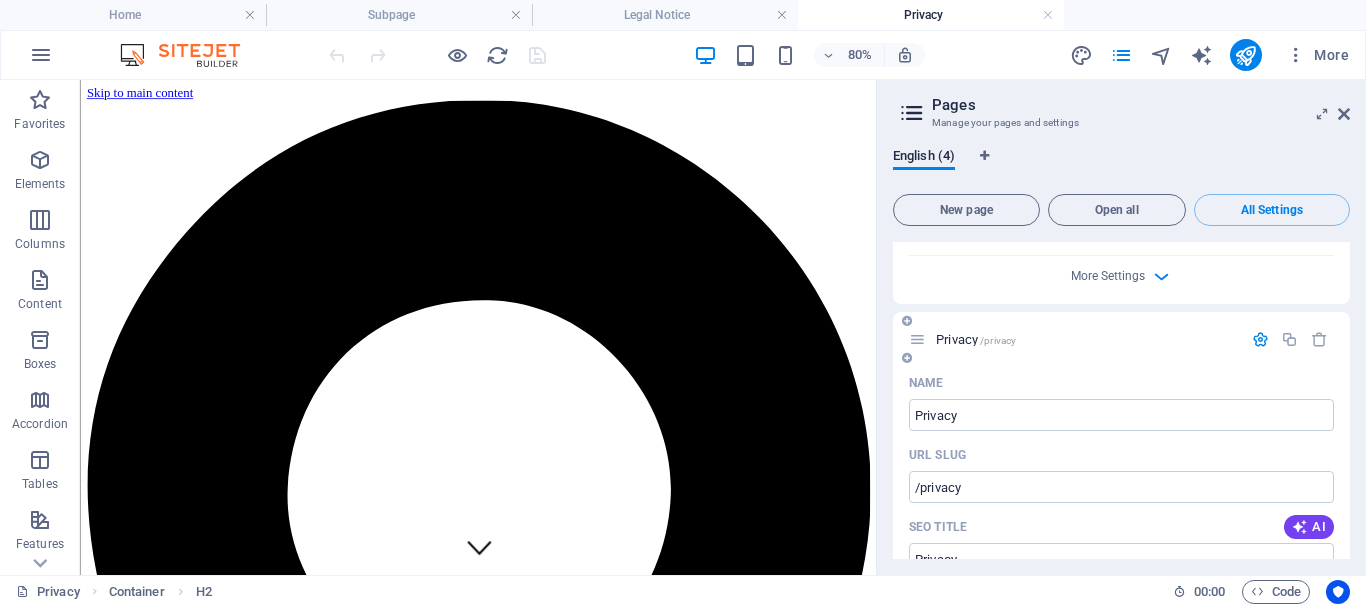 scroll, scrollTop: 0, scrollLeft: 0, axis: both 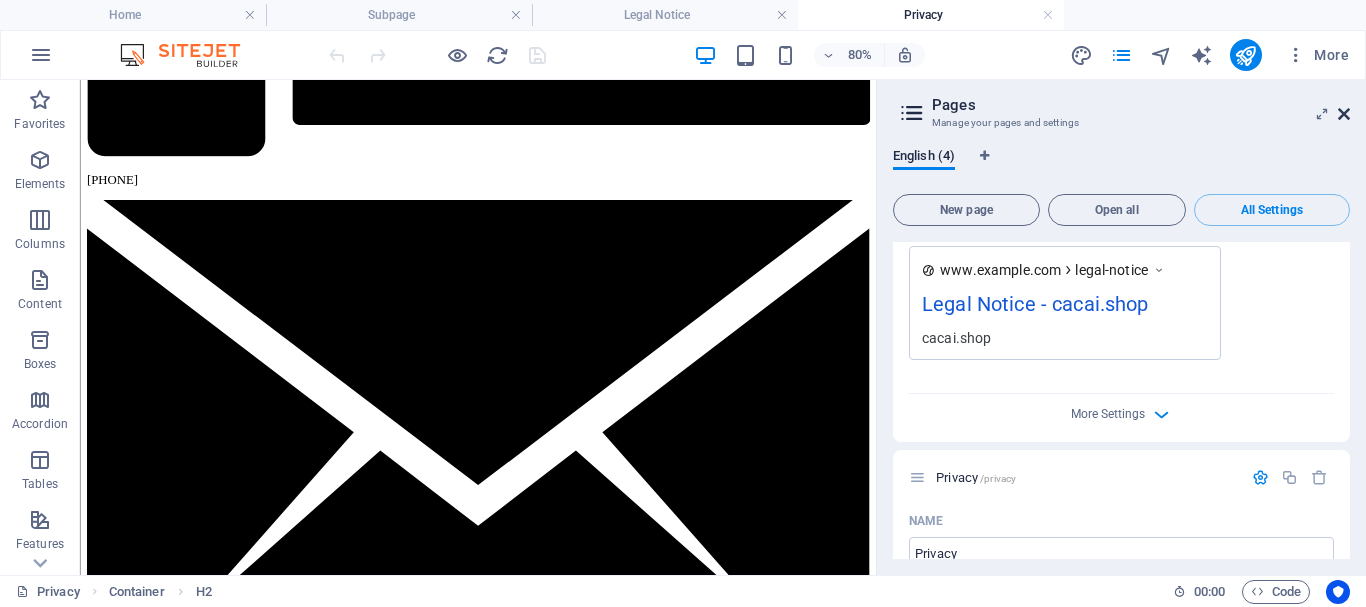 click at bounding box center (1344, 114) 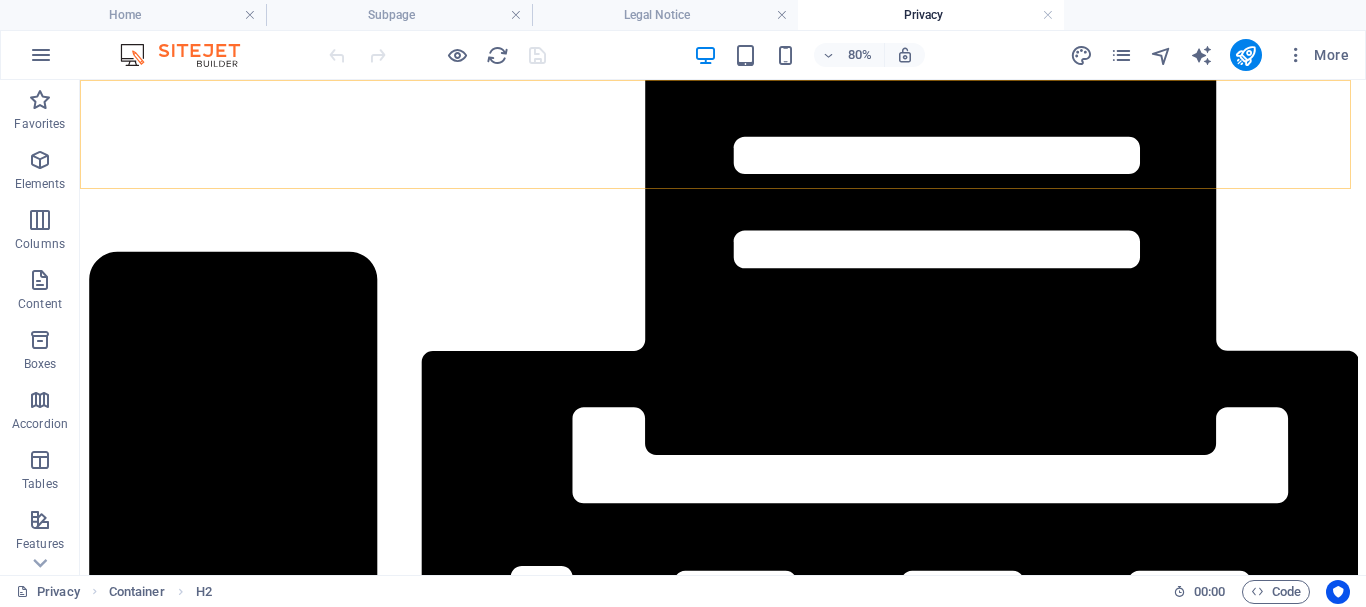 scroll, scrollTop: 3759, scrollLeft: 0, axis: vertical 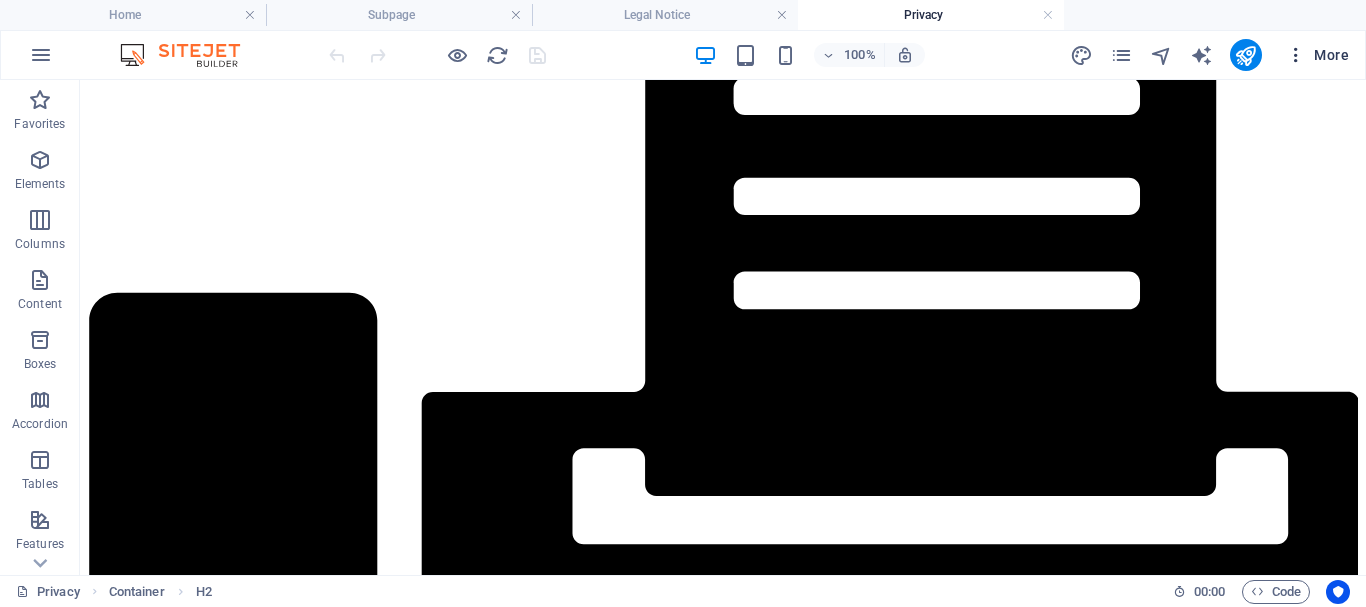 click at bounding box center (1296, 55) 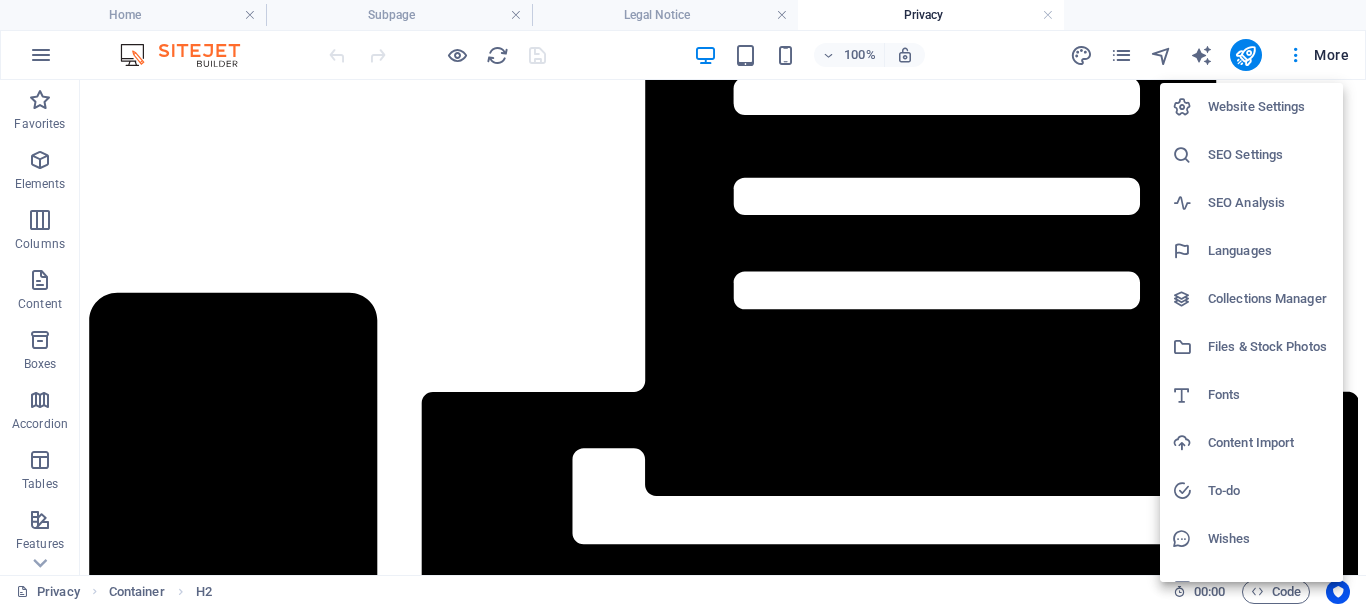 click on "Website Settings" at bounding box center (1269, 107) 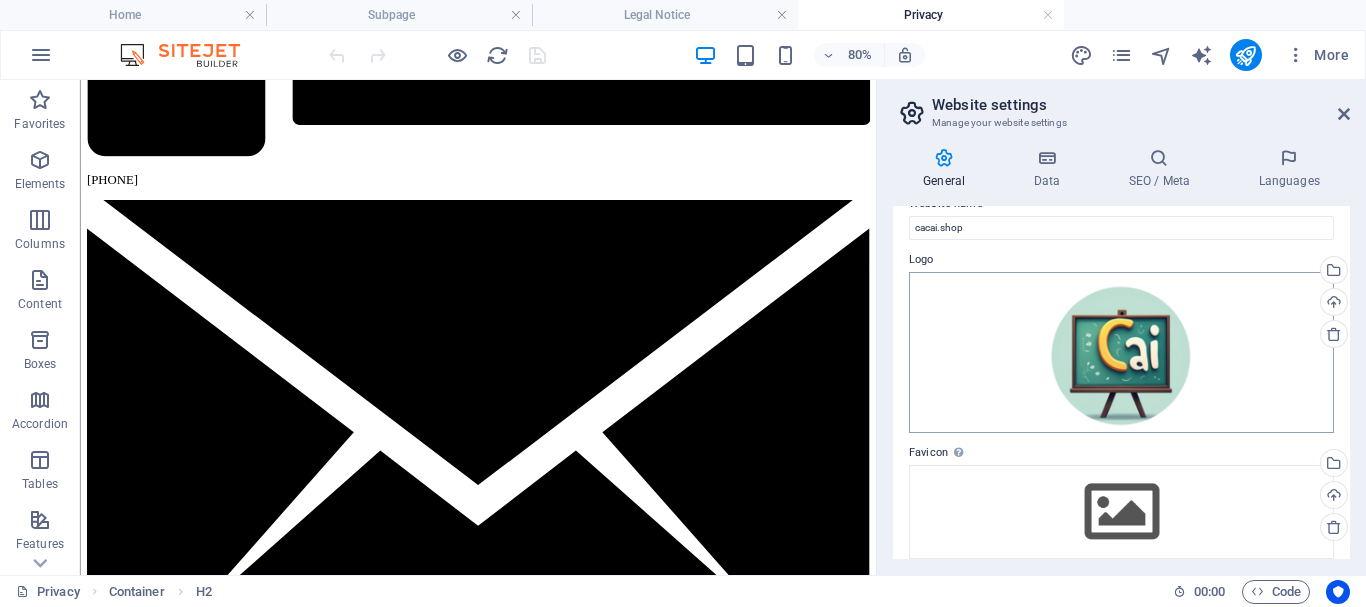 scroll, scrollTop: 0, scrollLeft: 0, axis: both 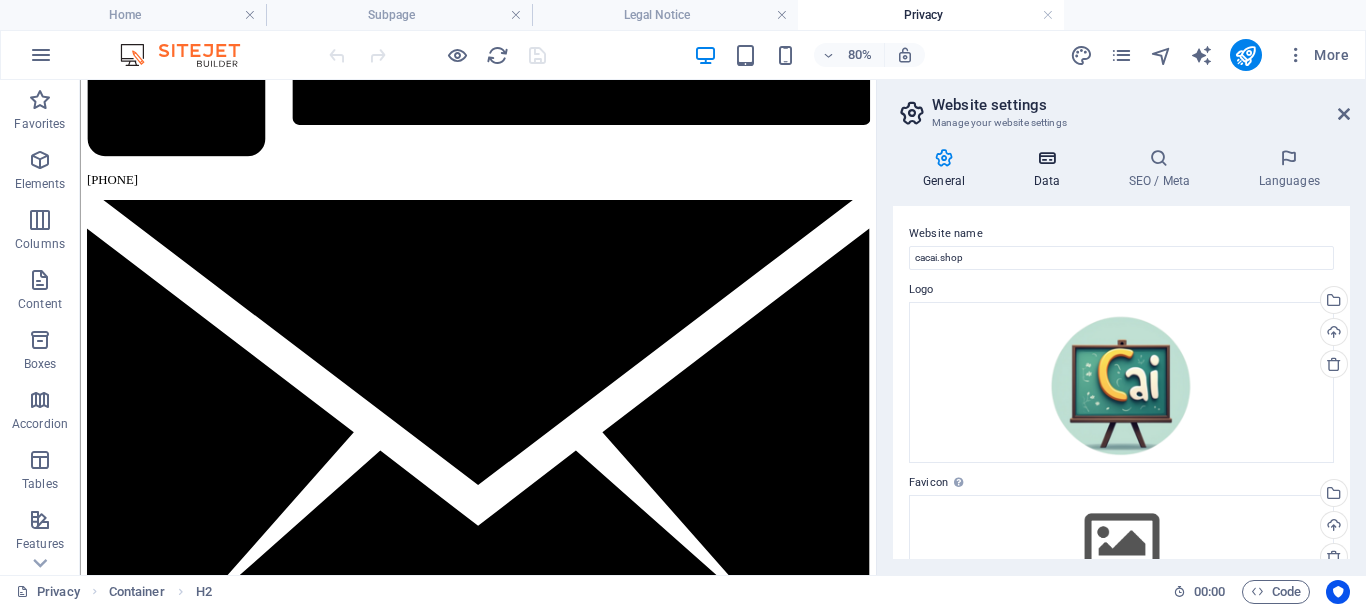 click on "Data" at bounding box center (1050, 169) 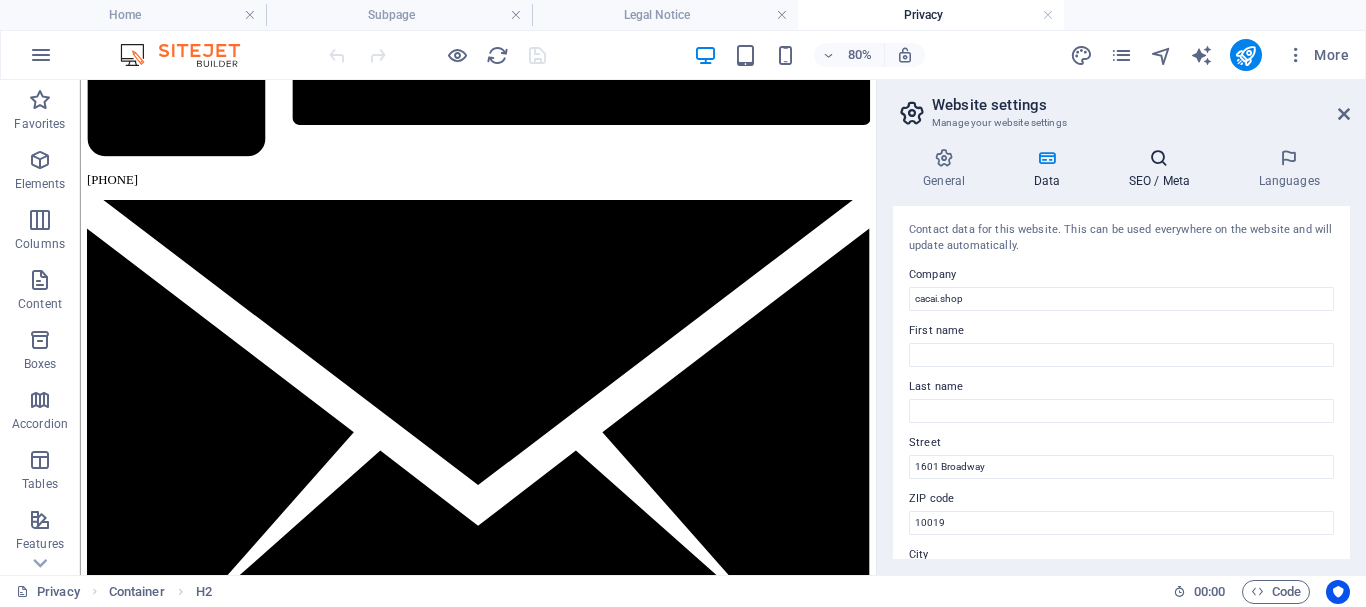 click on "SEO / Meta" at bounding box center [1163, 169] 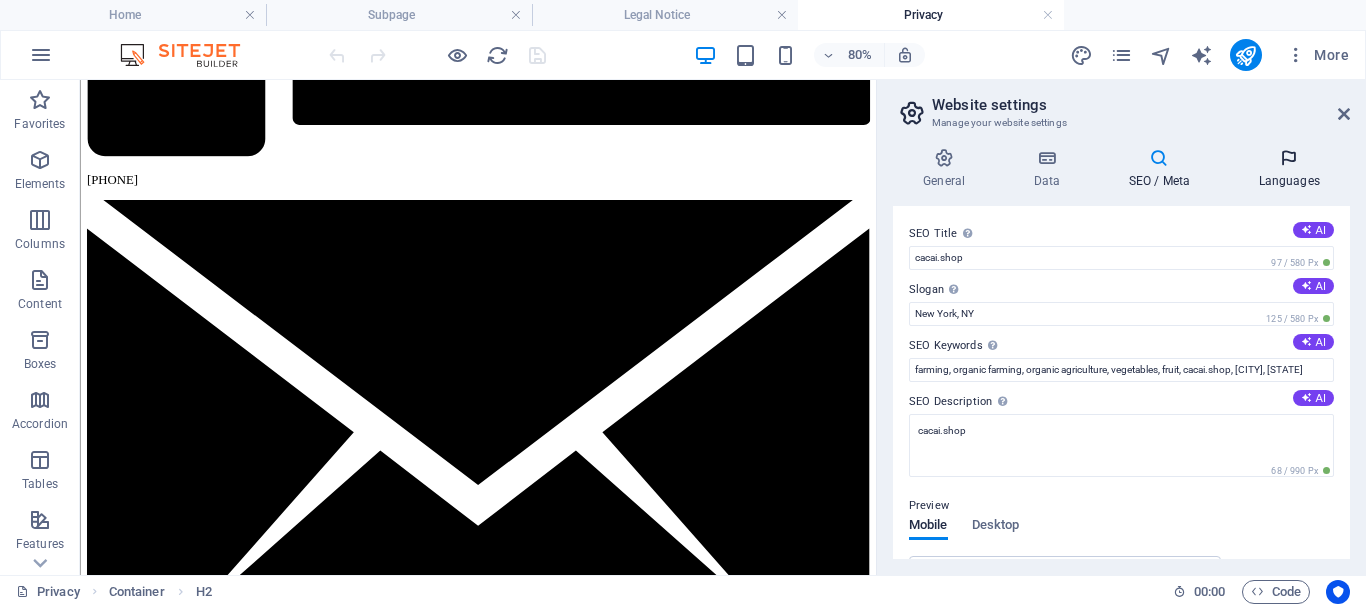 click on "Languages" at bounding box center [1289, 169] 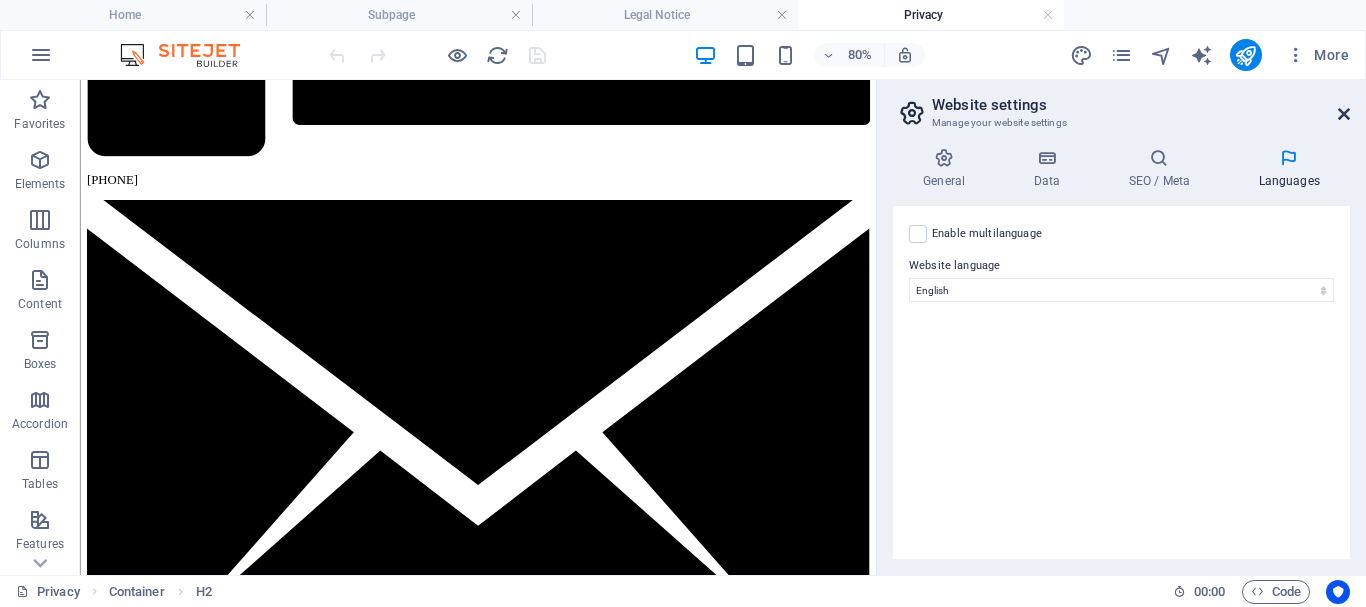 click at bounding box center (1344, 114) 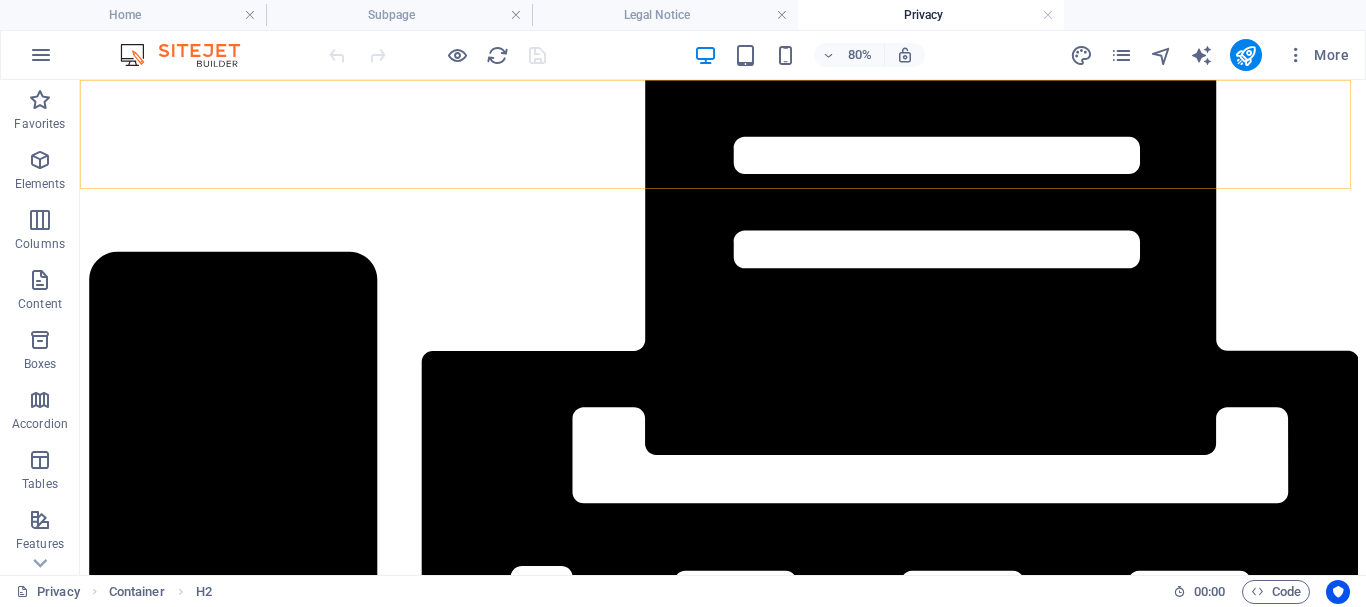 scroll, scrollTop: 3759, scrollLeft: 0, axis: vertical 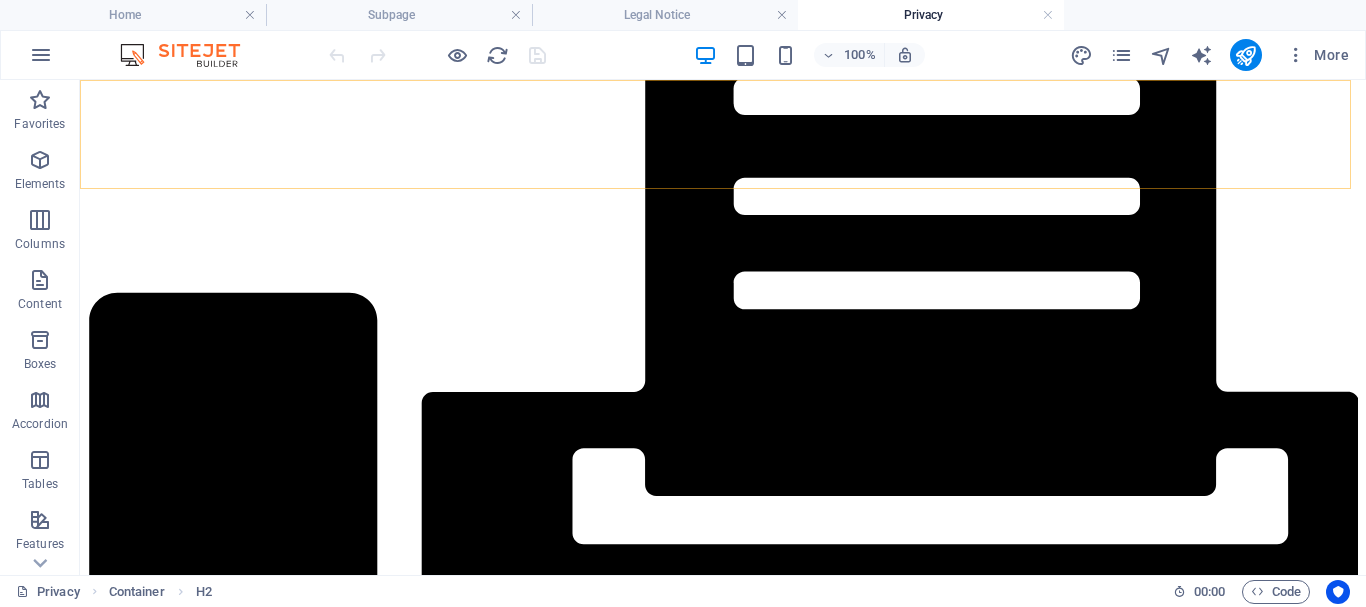 click on "Menu Home Our Farm Our Products Services Partners Contact" at bounding box center [723, 3271] 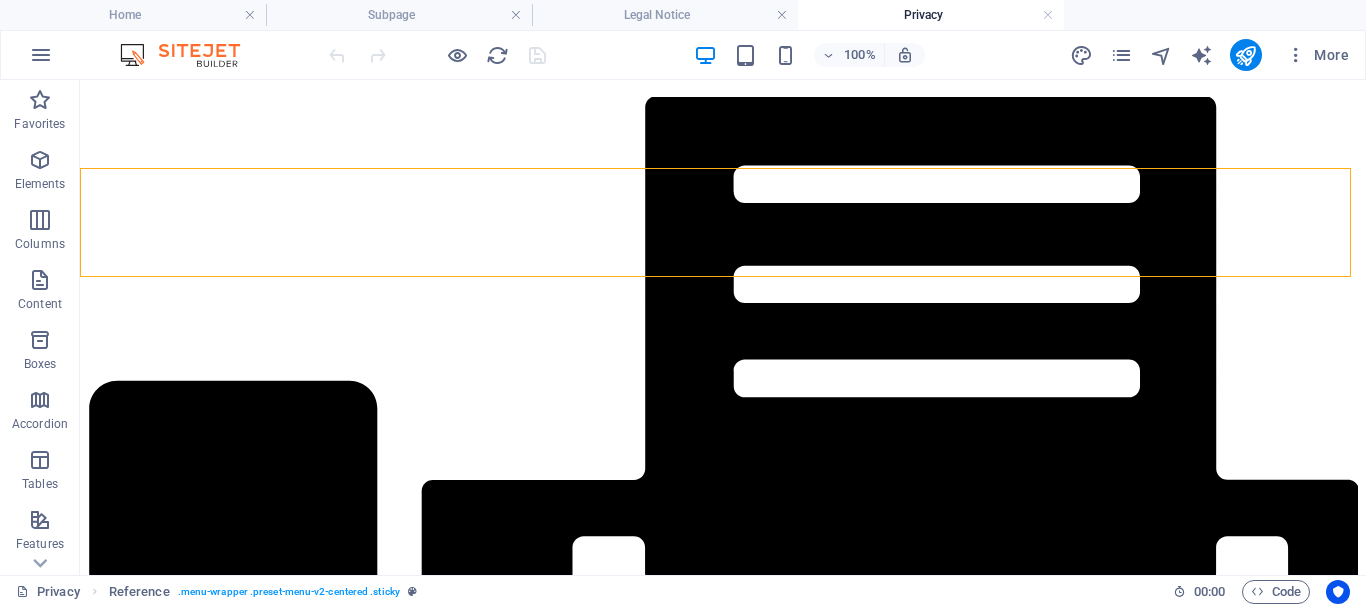 click on "Menu Home Our Farm Our Products Services Partners Contact" at bounding box center [723, 3359] 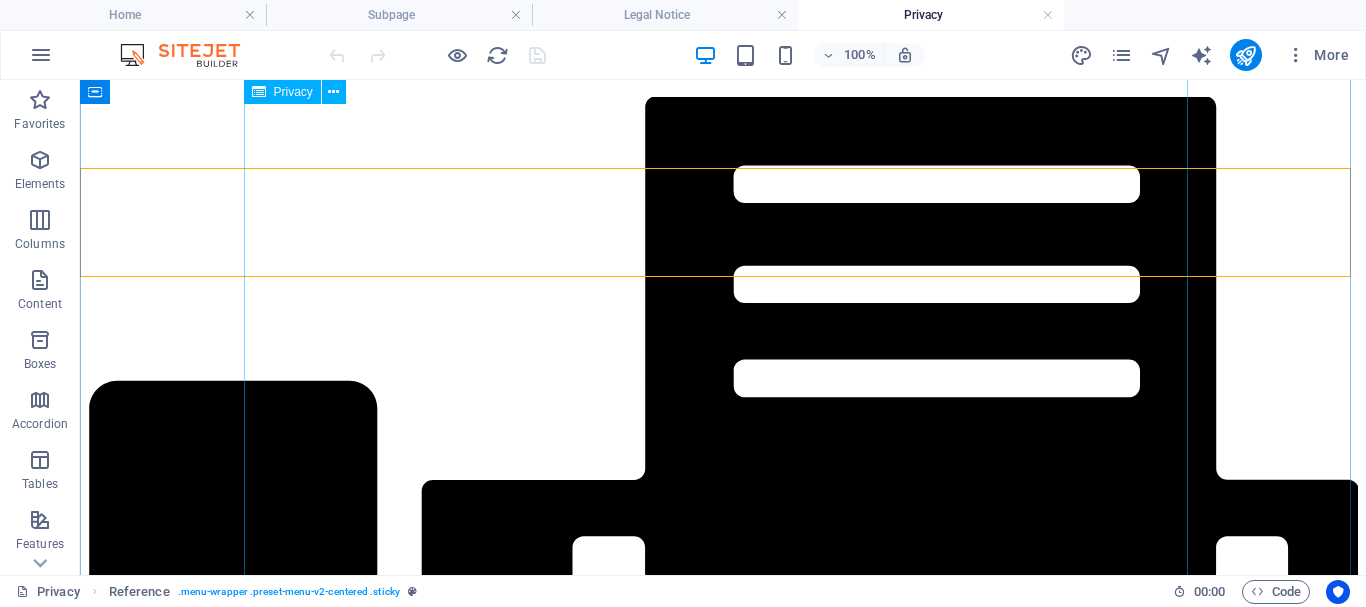 click on "Privacy Policy
An overview of data protection
General
The following gives a simple overview of what kind of personal information we collect, why we collect them and how we handle your data when you are visiting or using our website. Personal information is any data with which you could be personally identified. Detailed information on the subject of data protection can be found in our privacy policy found below.
Data collection on our website
Who is responsible for the data collection on this website?
The data collected on this website are processed by the website operator. The operator's contact details can be found in the website's required legal notice.
How do we collect your data?
Some data are collected when you provide them to us. This could, for example, be data you enter in a contact form.
What do we use your data for?
Part of the data is collected to ensure the proper functioning of the website. Other data can be used to analyze how visitors use the site." at bounding box center [723, 6635] 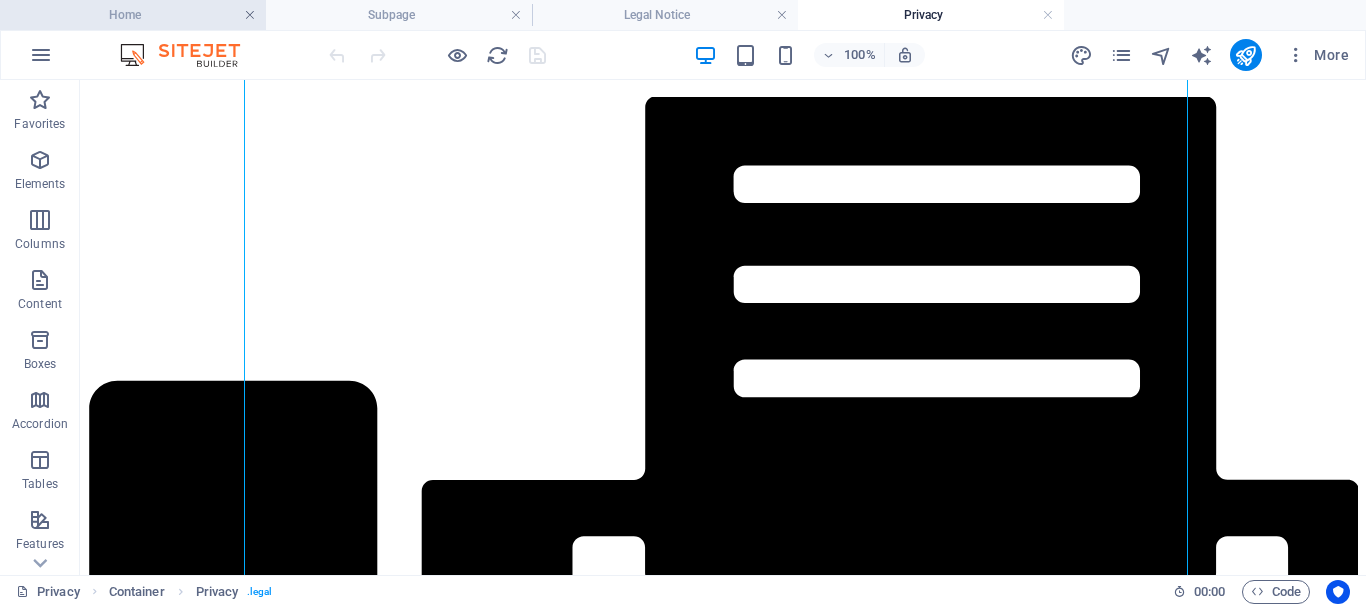 click at bounding box center [250, 15] 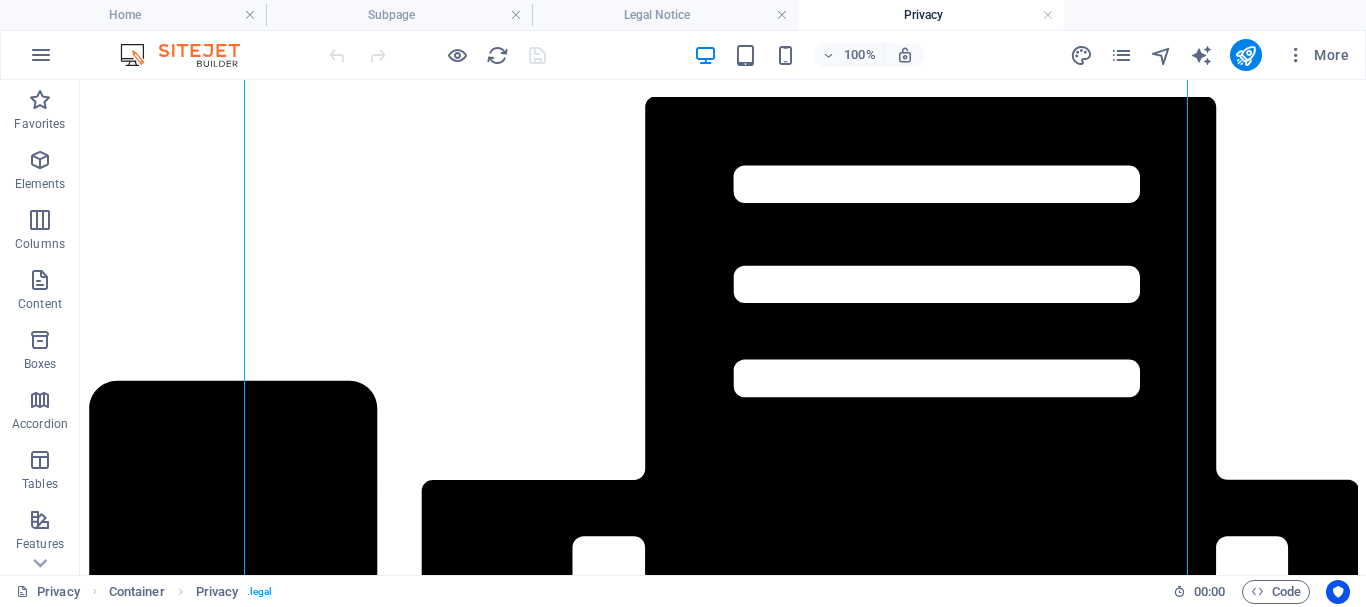 click on "Legal Notice" at bounding box center (665, 15) 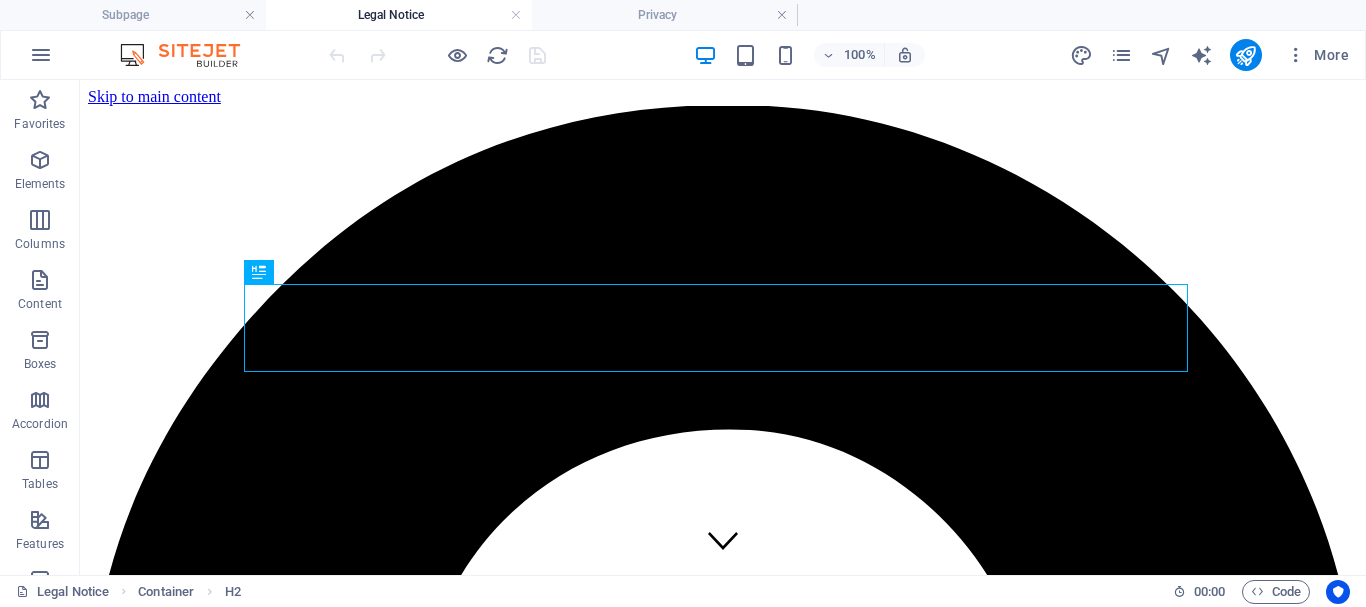 scroll, scrollTop: 297, scrollLeft: 0, axis: vertical 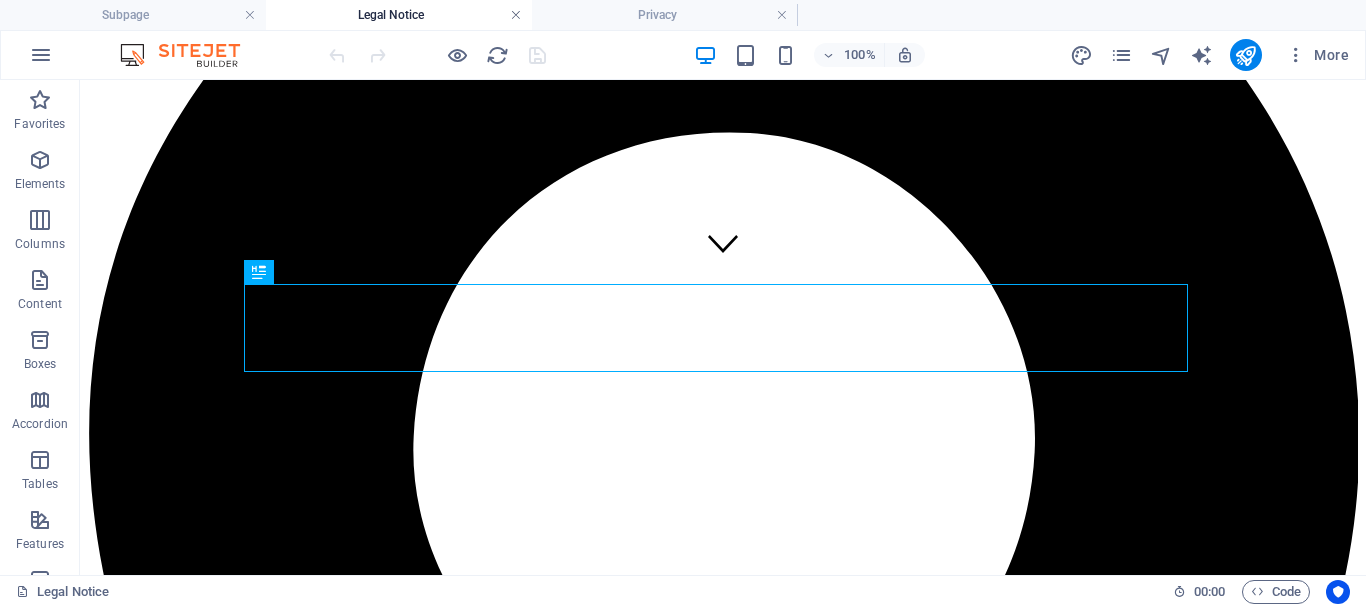 click at bounding box center [516, 15] 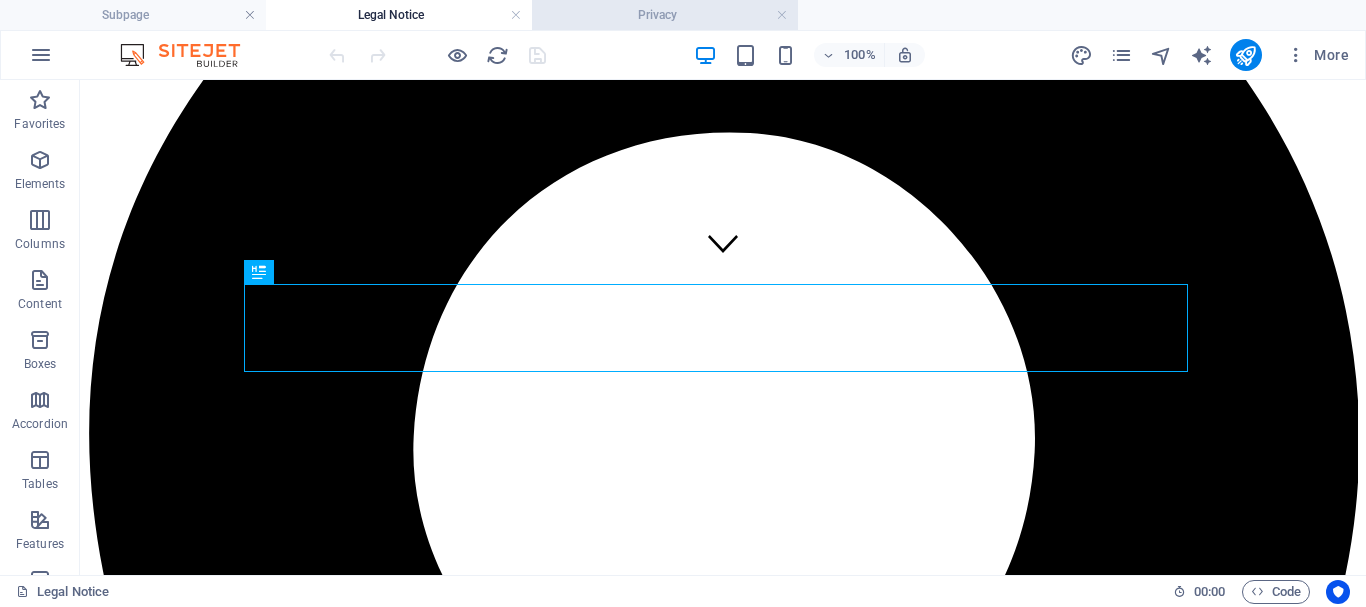 scroll, scrollTop: 3671, scrollLeft: 0, axis: vertical 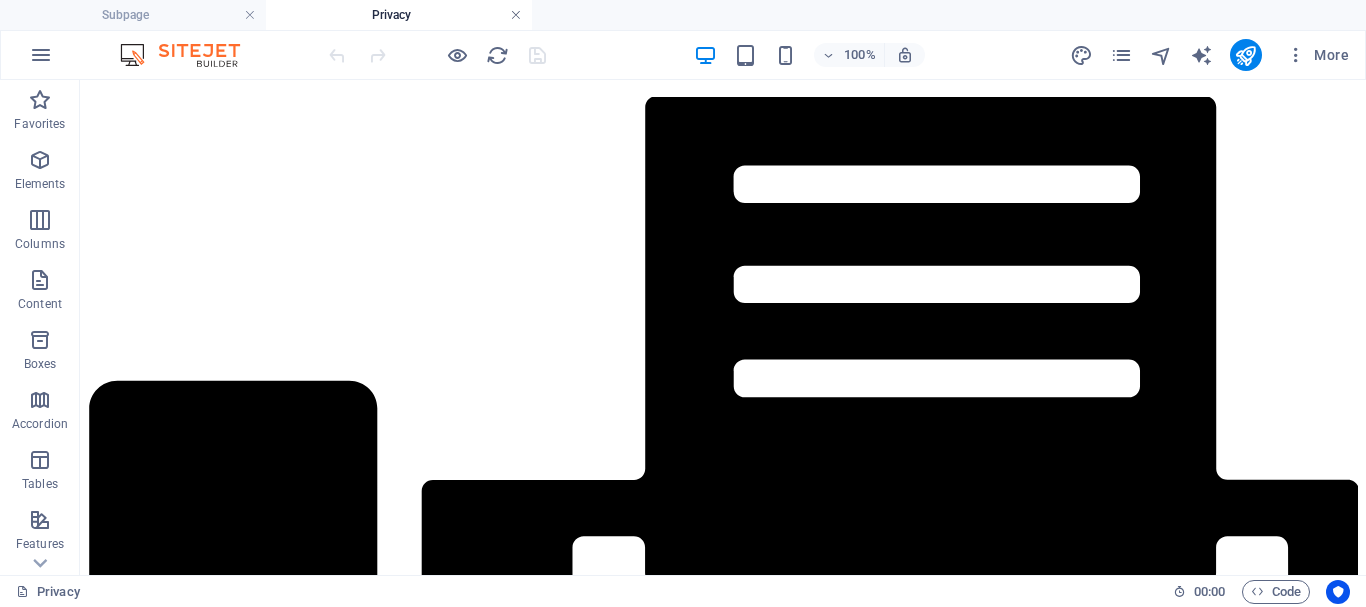 click at bounding box center [516, 15] 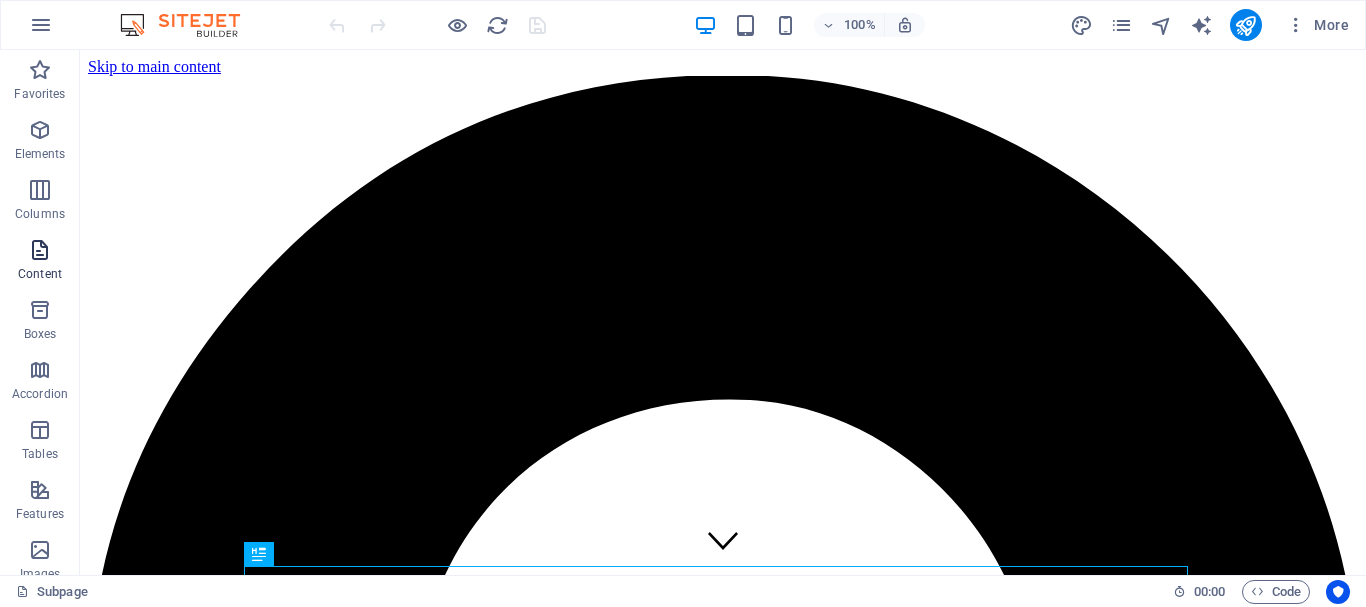 click on "Content" at bounding box center (40, 274) 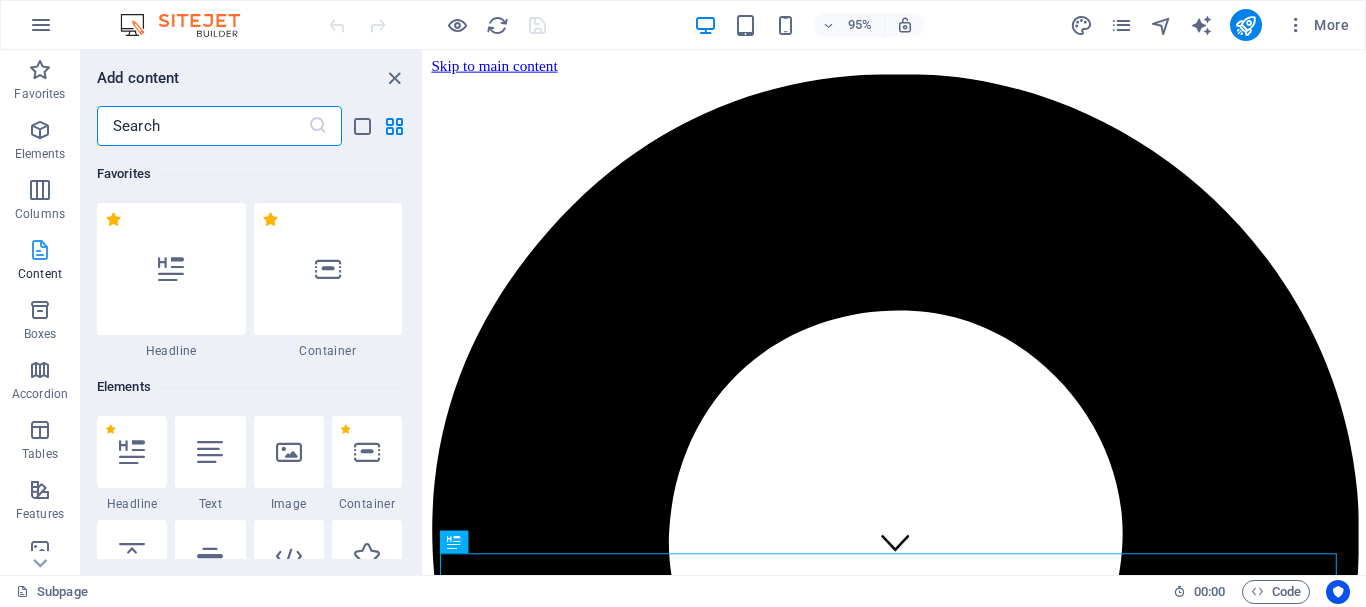 scroll, scrollTop: 3499, scrollLeft: 0, axis: vertical 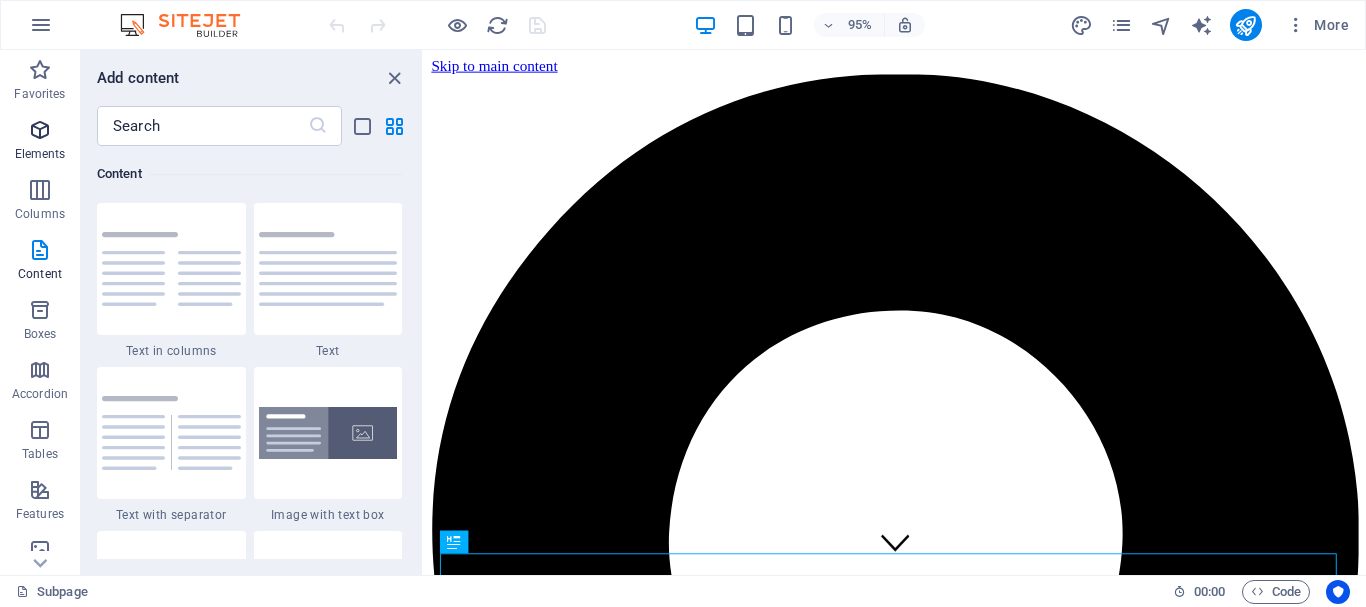 click at bounding box center [40, 130] 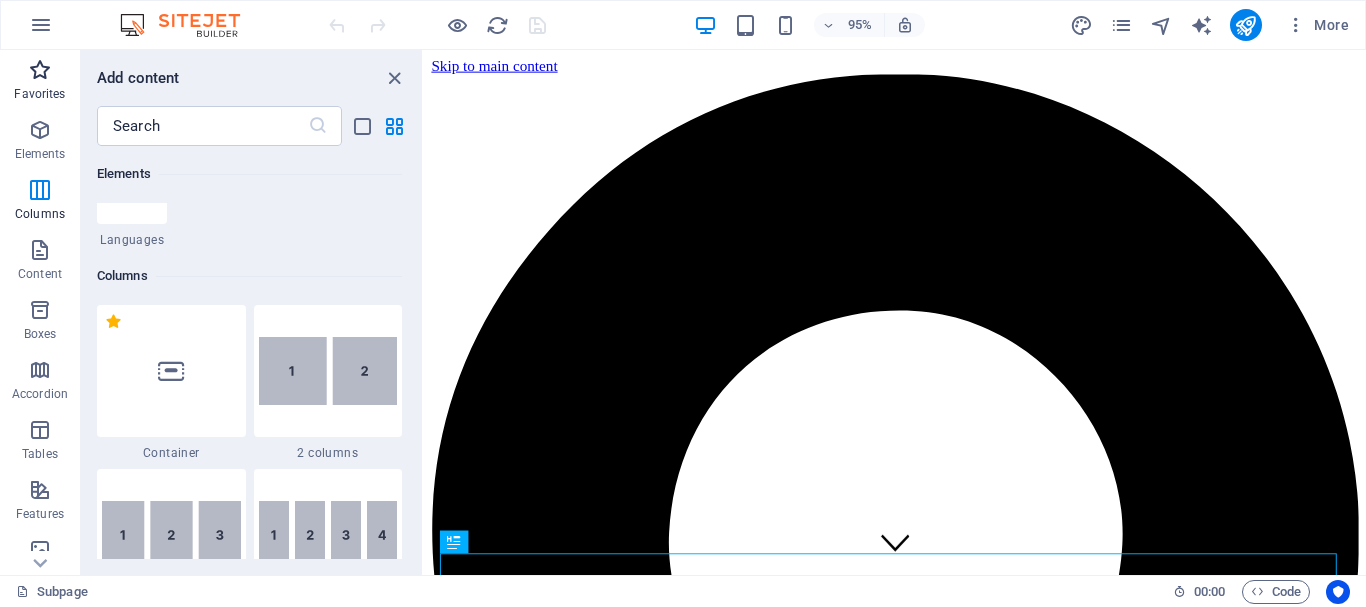 scroll, scrollTop: 213, scrollLeft: 0, axis: vertical 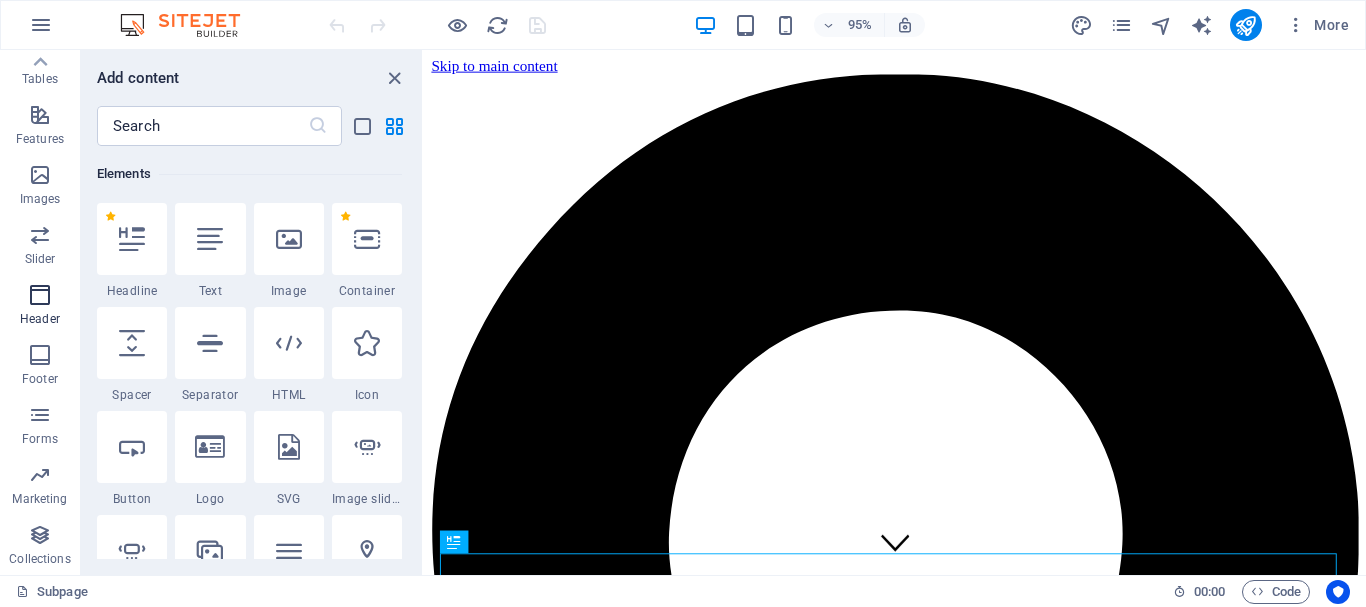click on "Header" at bounding box center [40, 307] 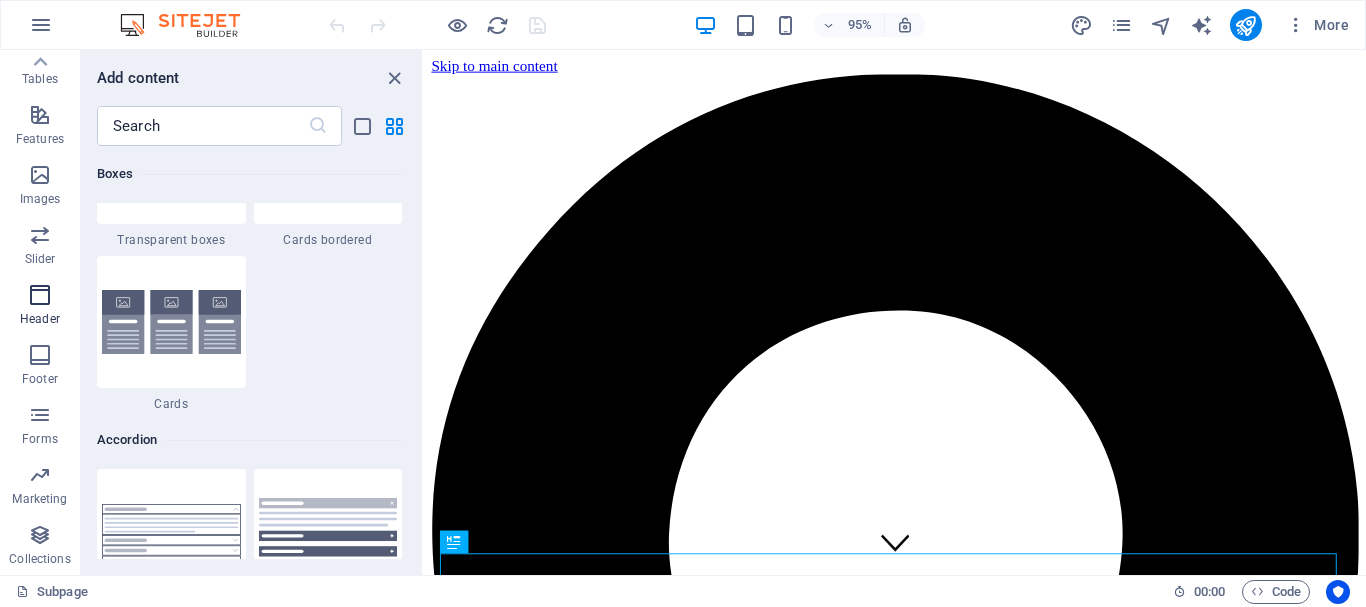 scroll, scrollTop: 12042, scrollLeft: 0, axis: vertical 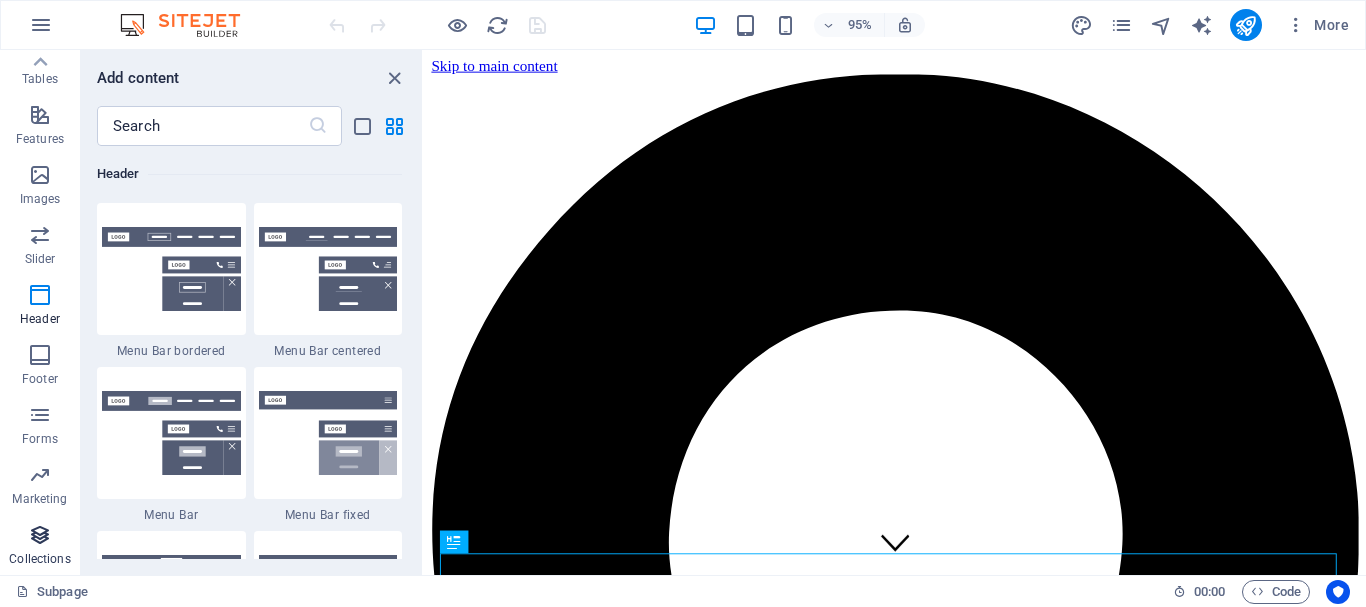 click on "Collections" at bounding box center [40, 547] 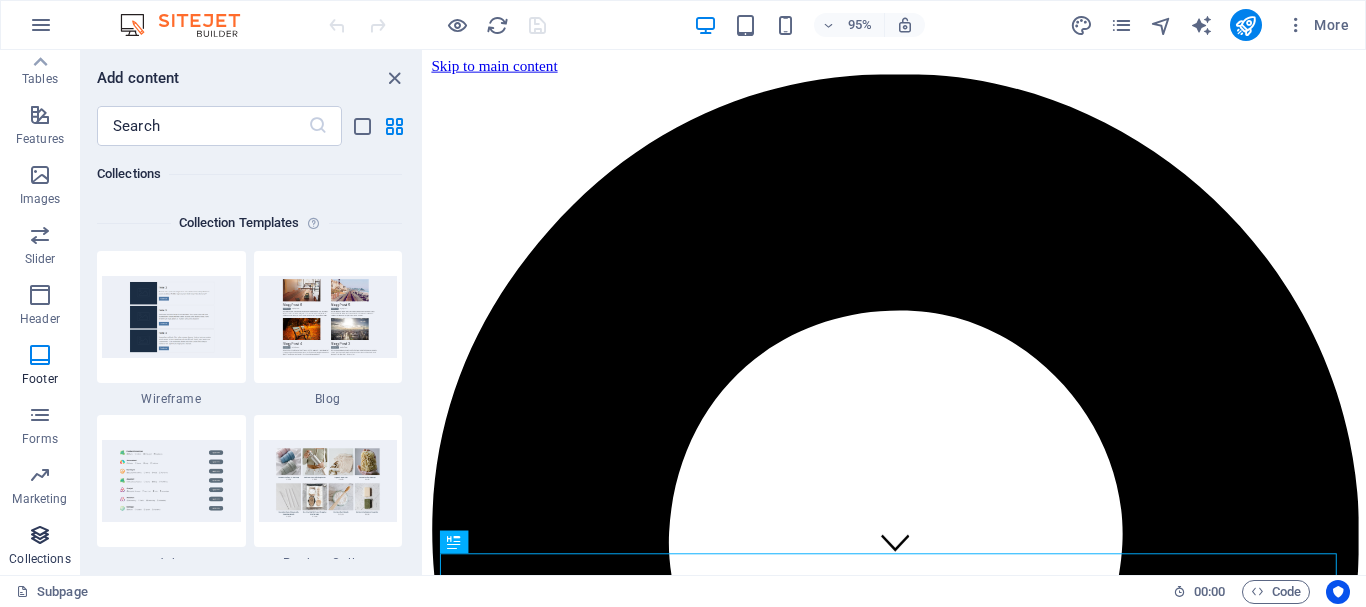scroll, scrollTop: 18306, scrollLeft: 0, axis: vertical 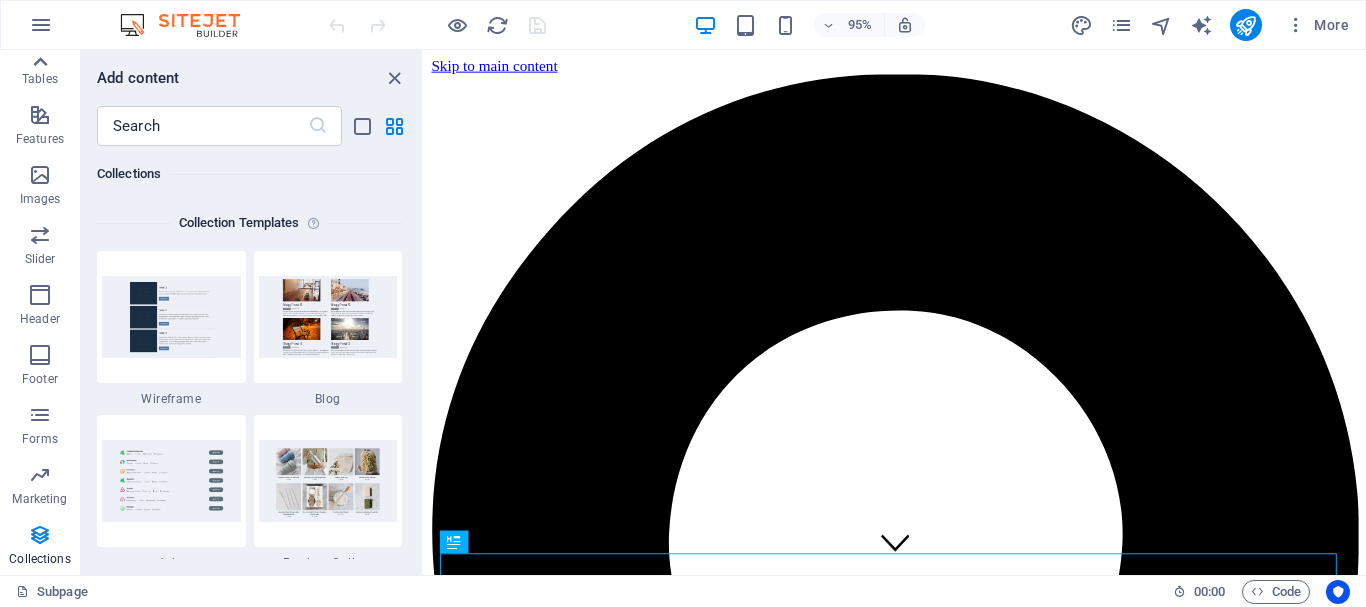 click 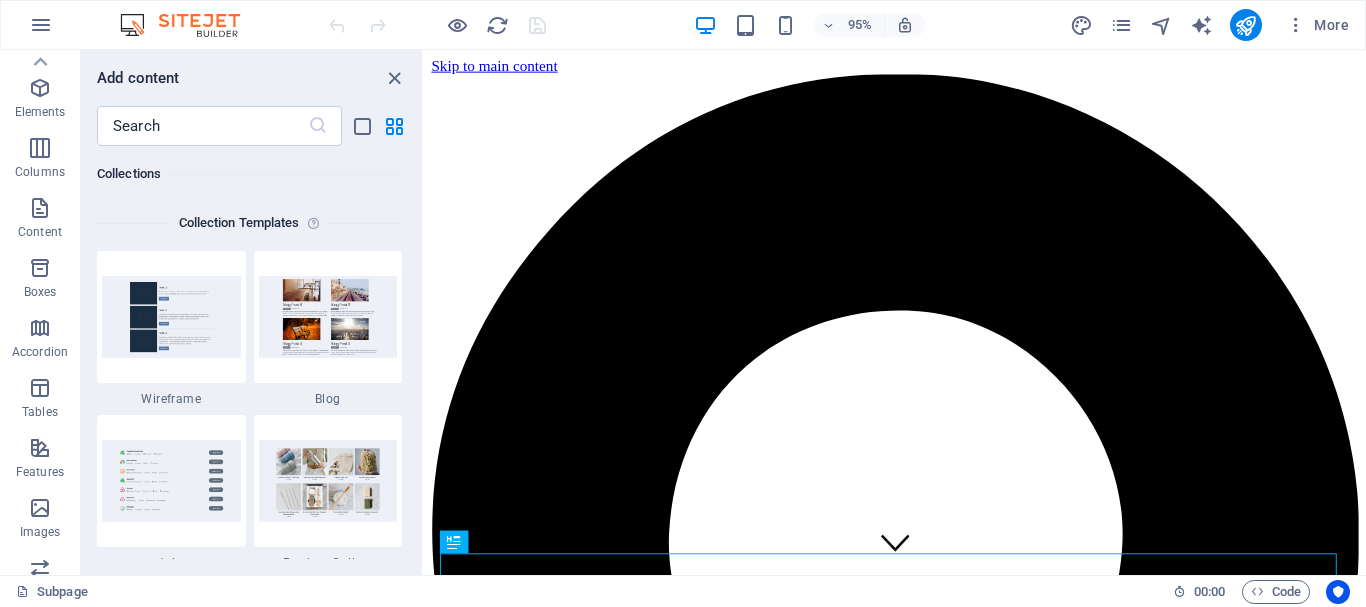 scroll, scrollTop: 0, scrollLeft: 0, axis: both 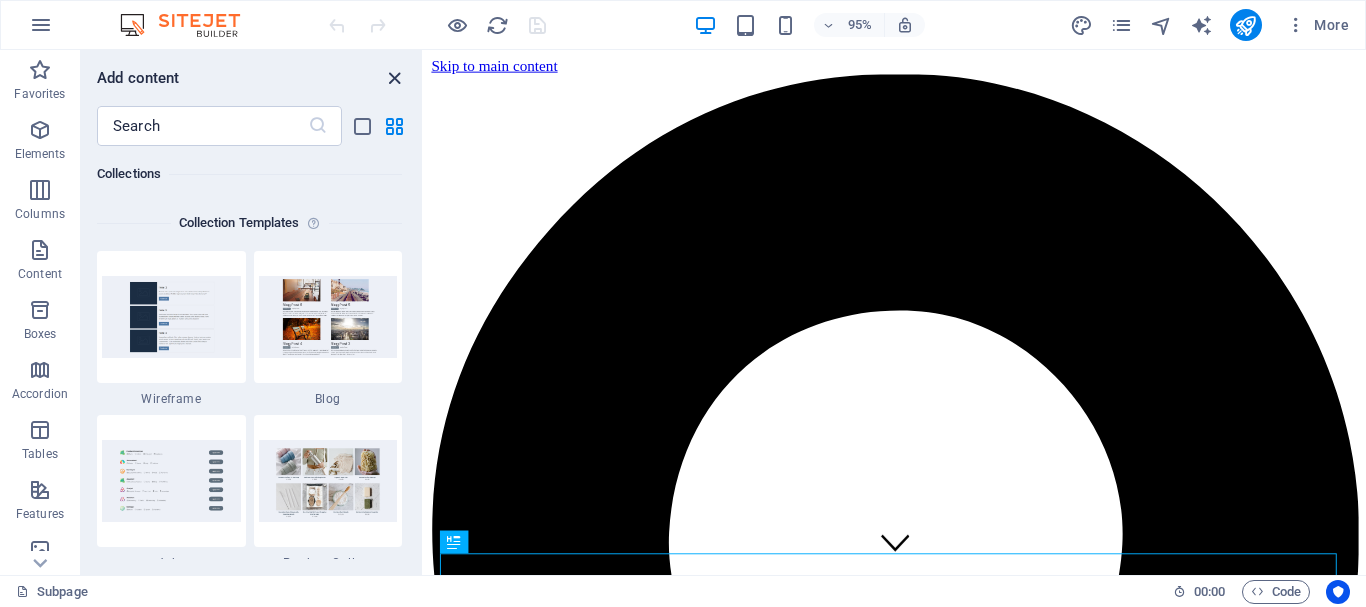 drag, startPoint x: 395, startPoint y: 71, endPoint x: 312, endPoint y: 25, distance: 94.89468 